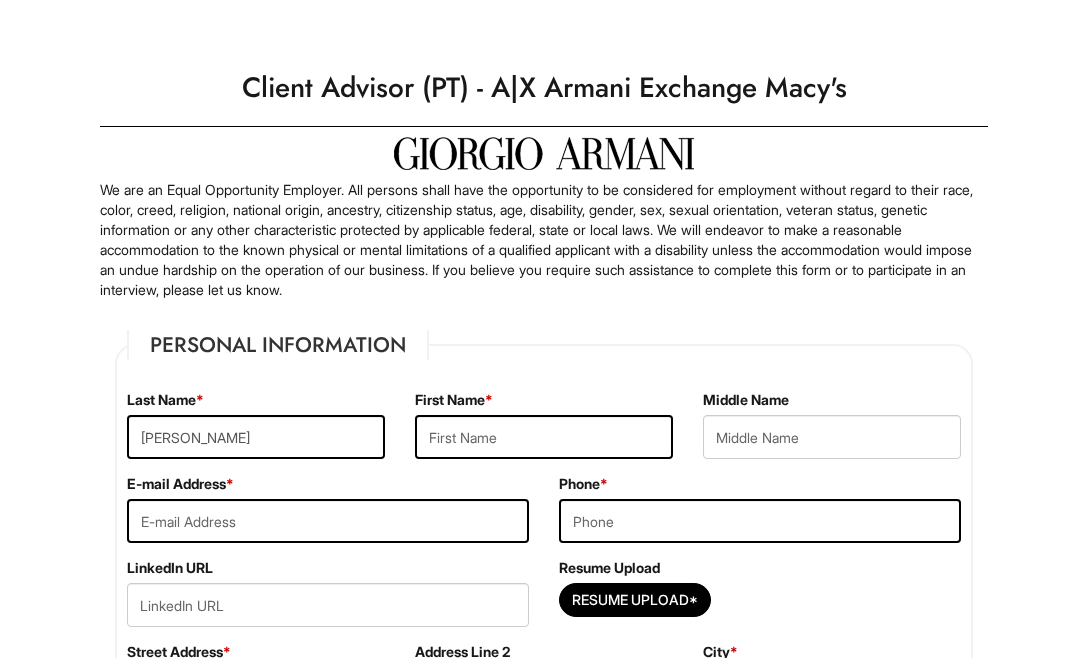 scroll, scrollTop: 0, scrollLeft: 0, axis: both 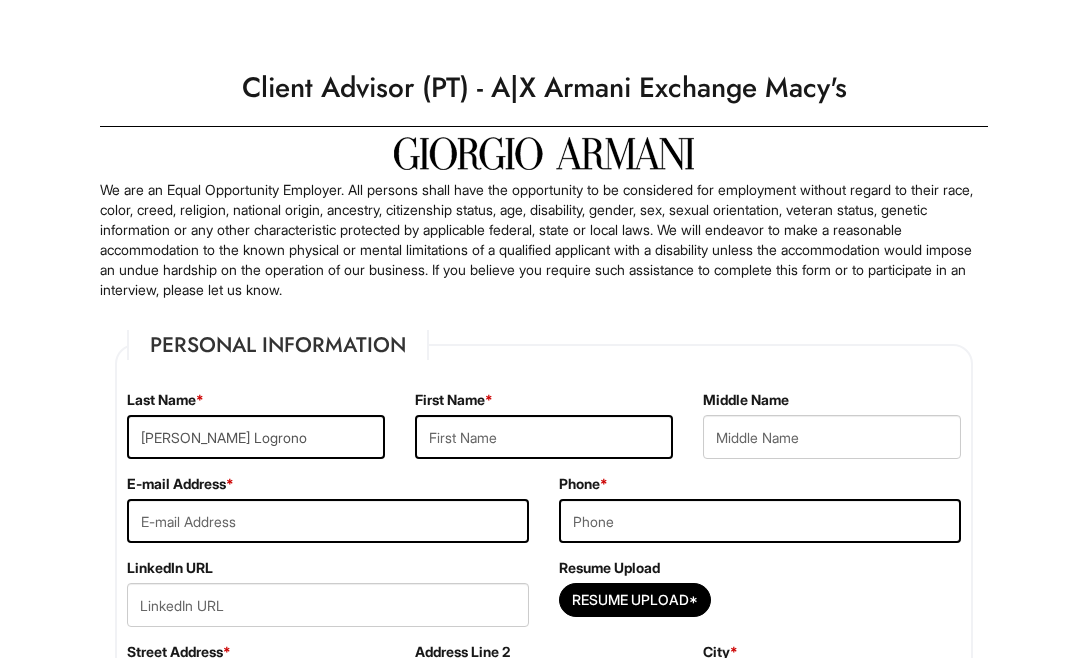 type on "[PERSON_NAME] Logrono" 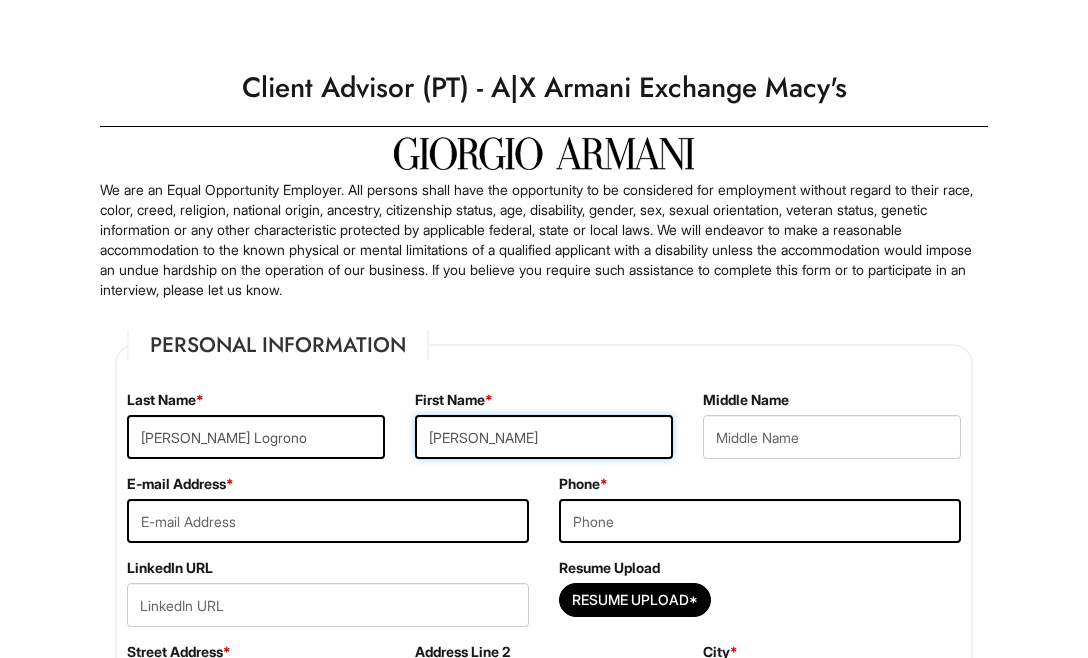 type on "[PERSON_NAME]" 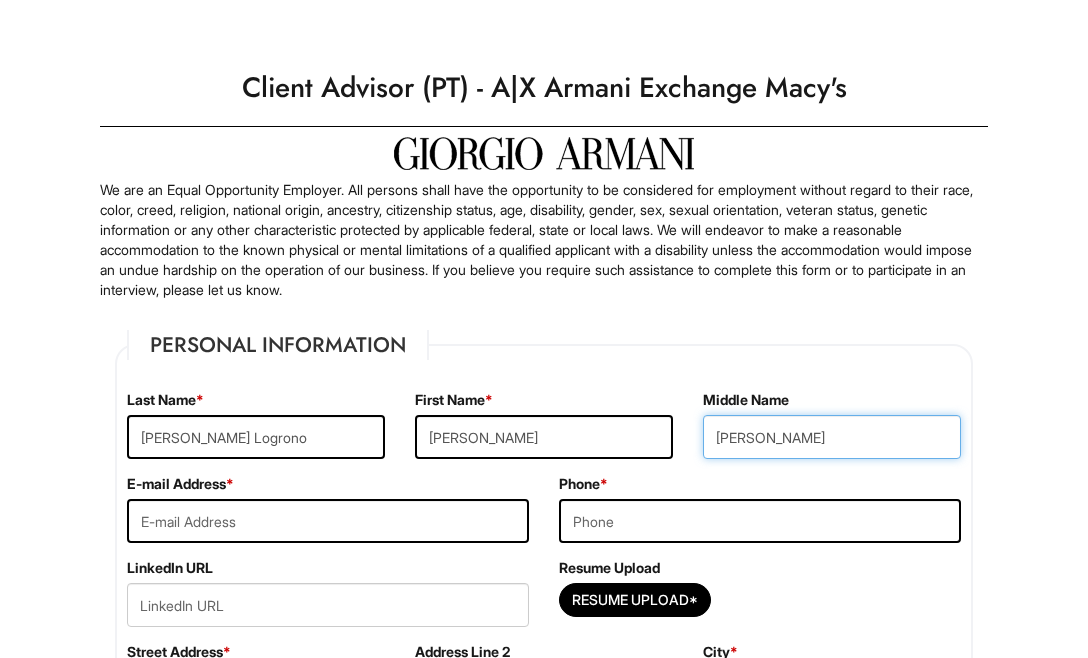 type on "[PERSON_NAME]" 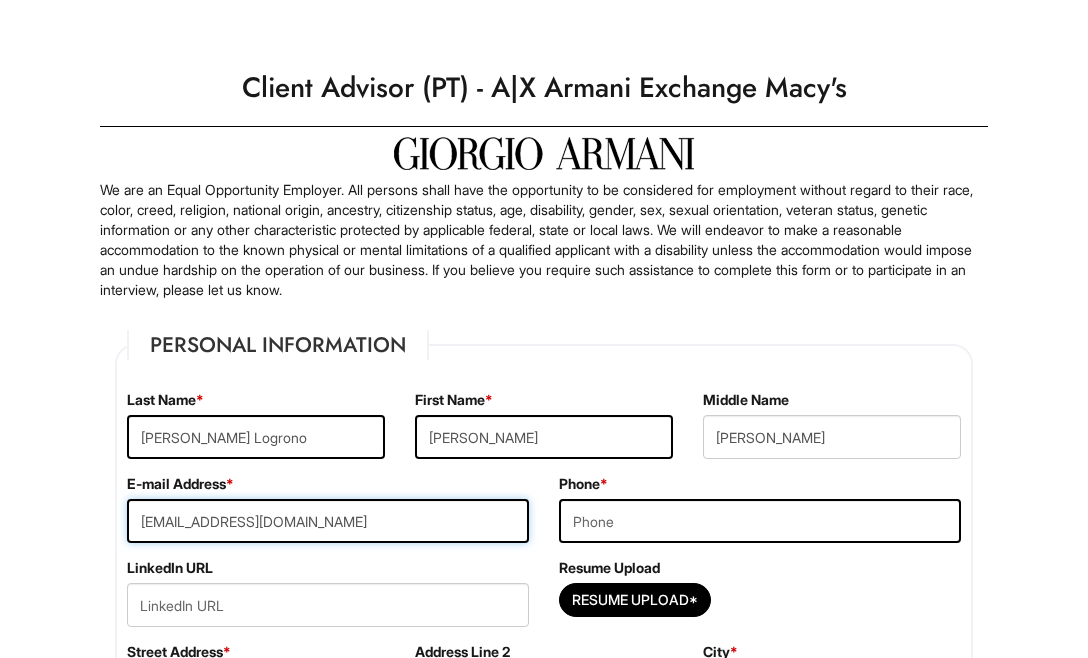 type on "[EMAIL_ADDRESS][DOMAIN_NAME]" 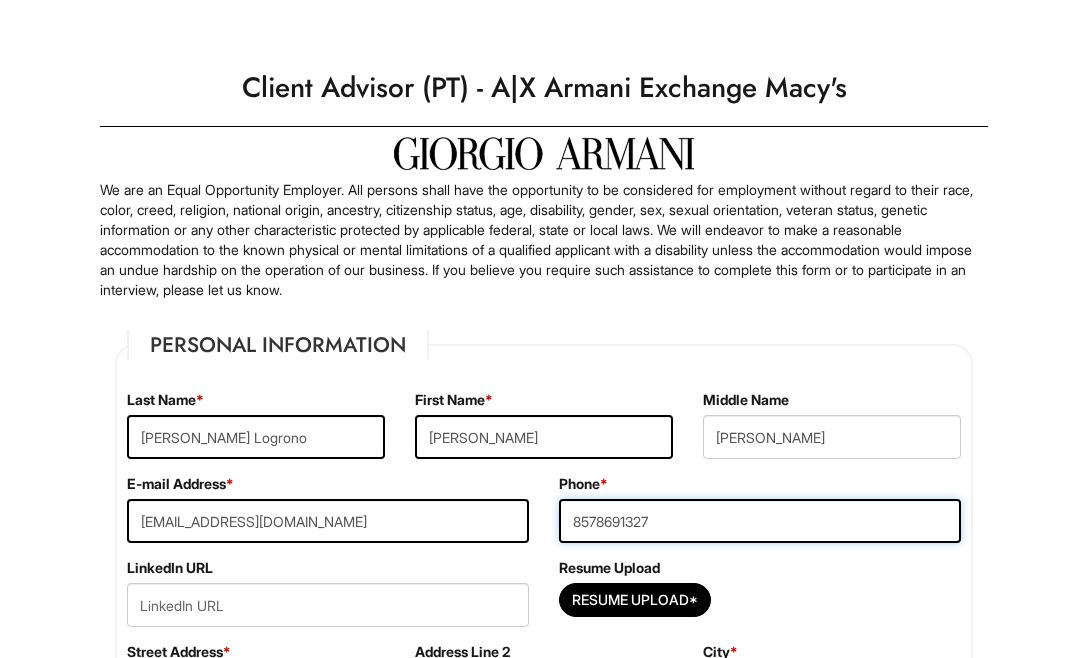 scroll, scrollTop: 106, scrollLeft: 0, axis: vertical 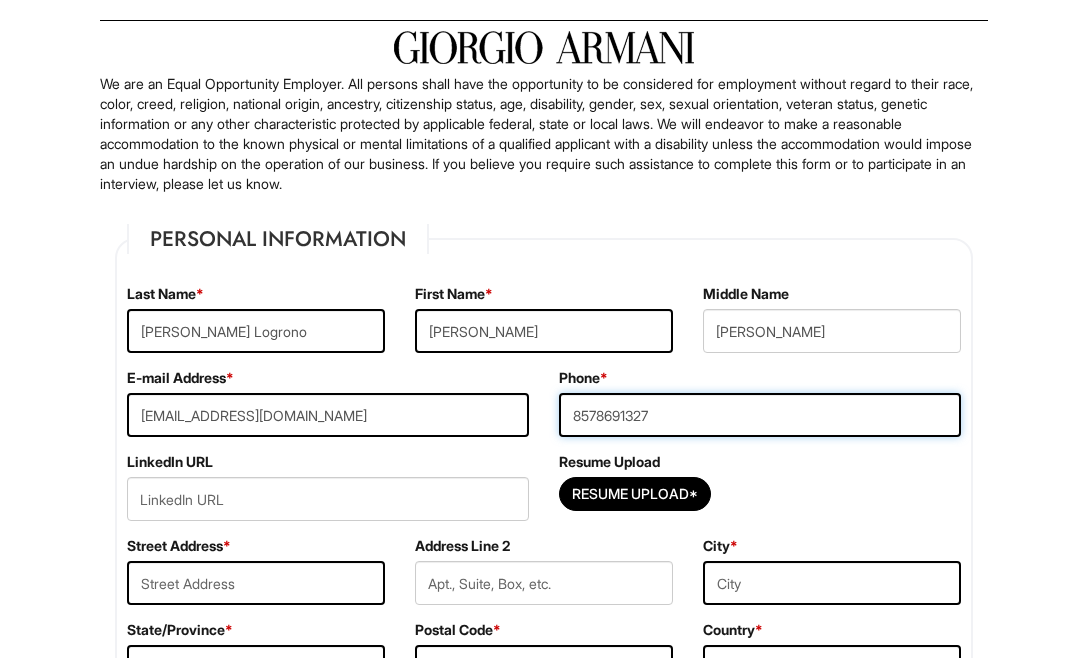 type on "8578691327" 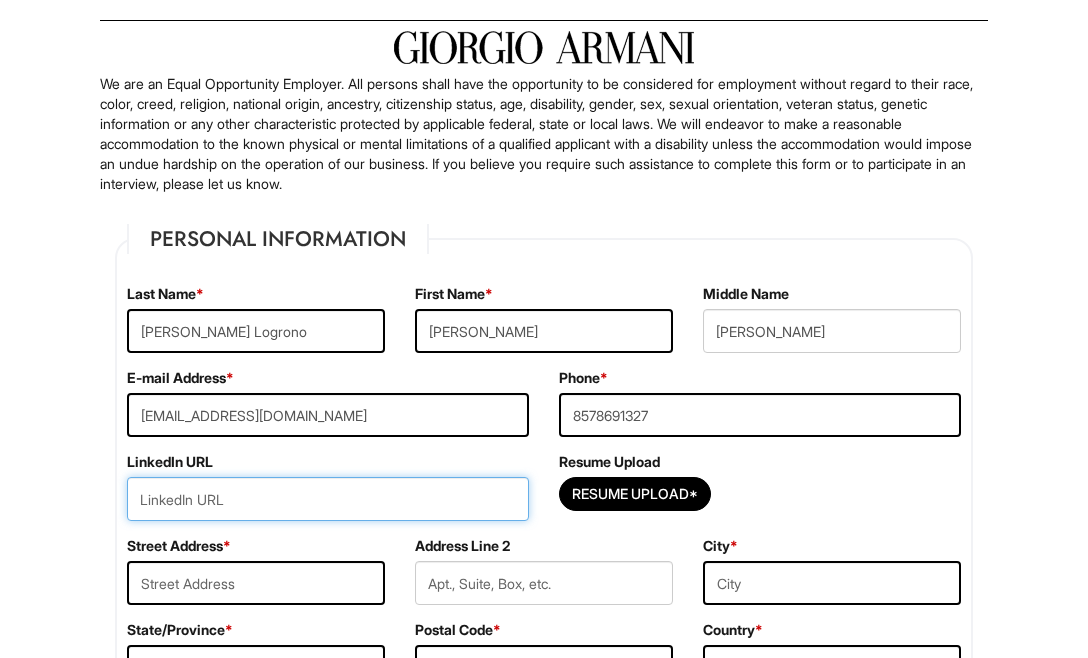click at bounding box center [328, 499] 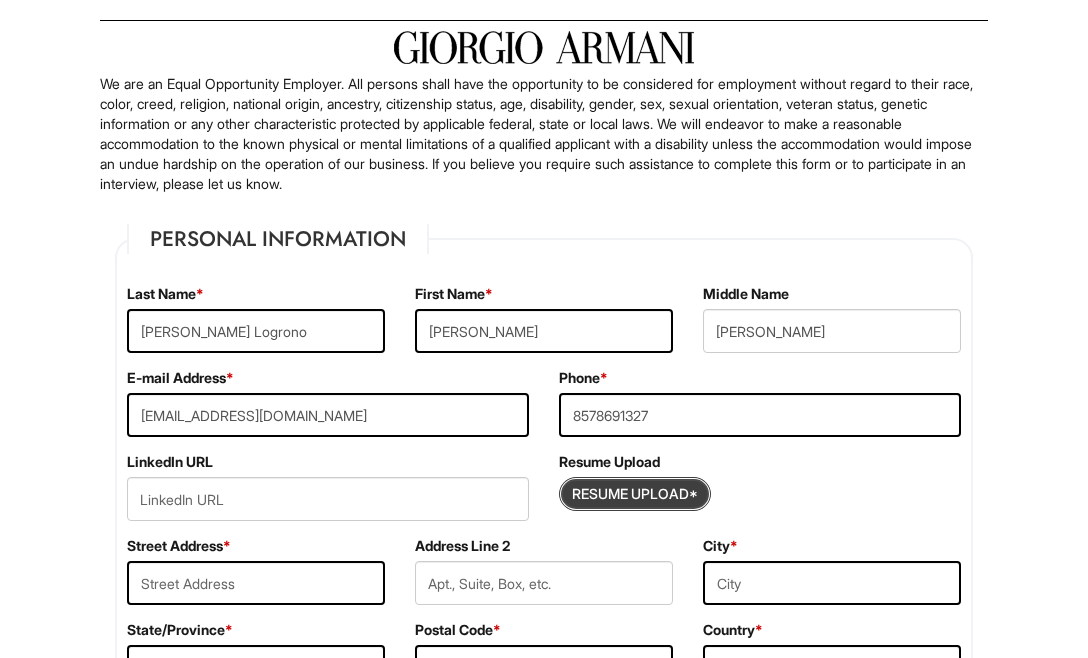 click at bounding box center [635, 494] 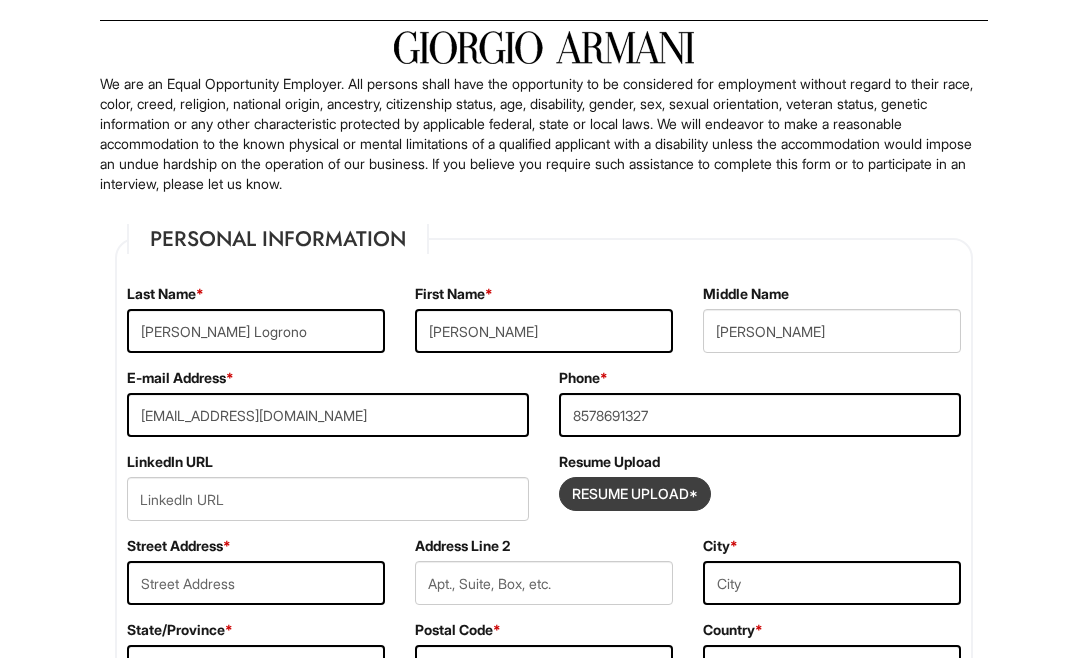 type on "C:\fakepath\[PERSON_NAME] Class of 2025 Resume .docx.pdf" 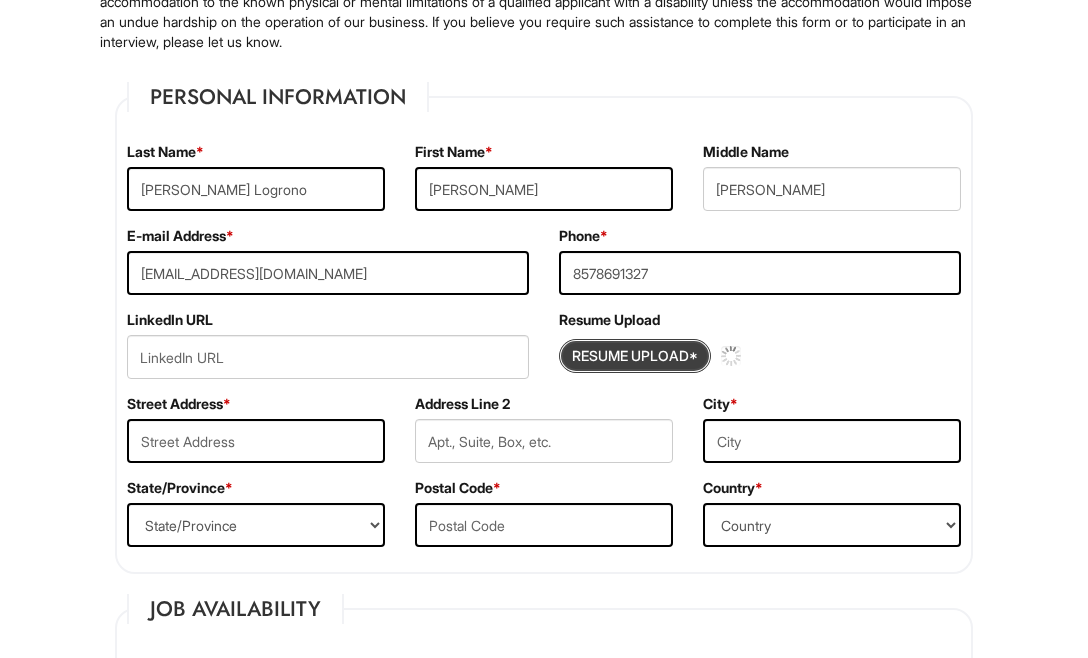scroll, scrollTop: 481, scrollLeft: 0, axis: vertical 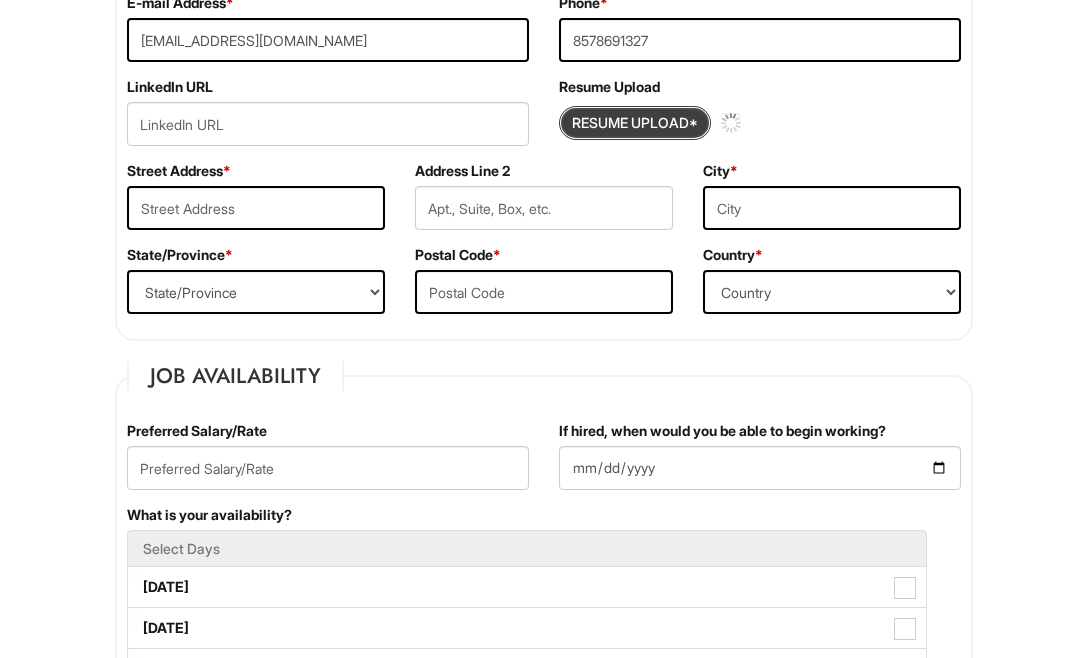 type 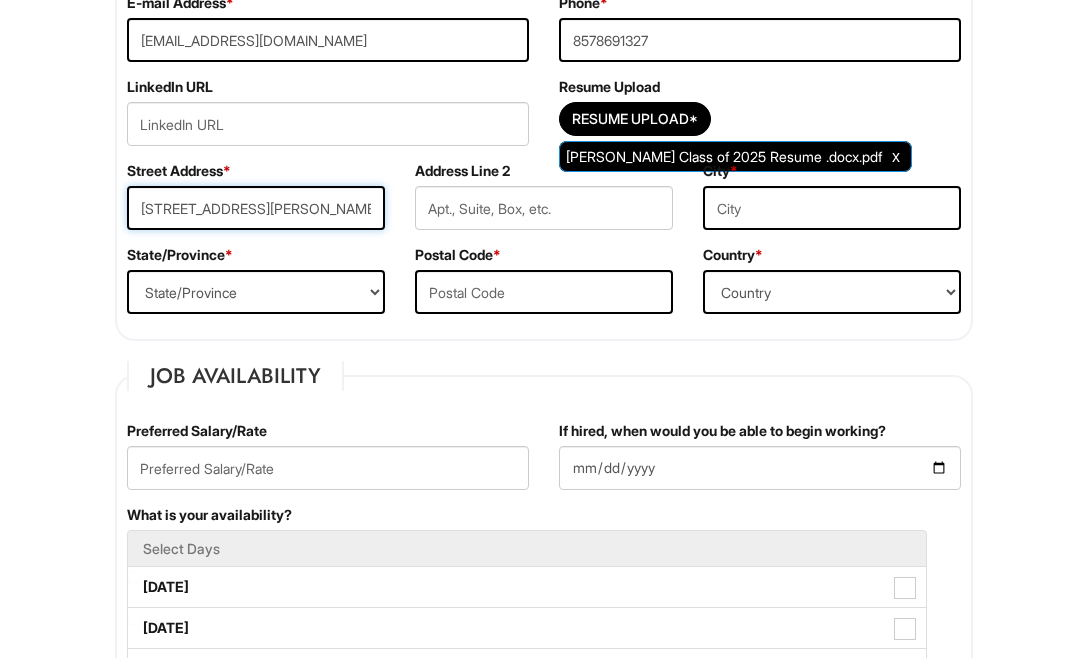 click on "[STREET_ADDRESS][PERSON_NAME]" at bounding box center [256, 208] 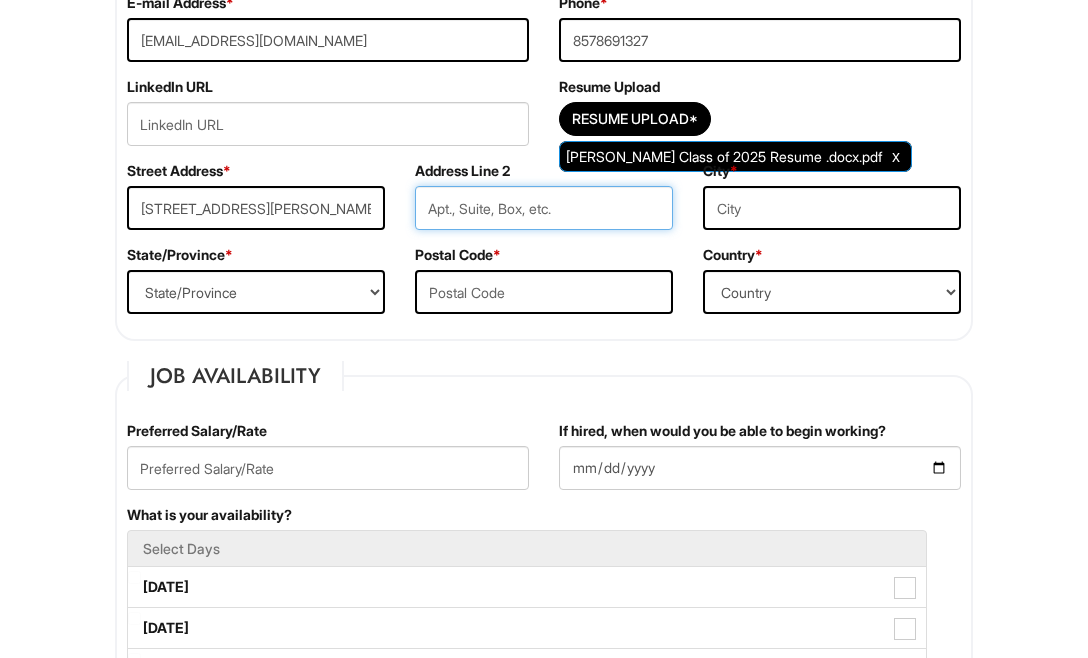 click at bounding box center [544, 208] 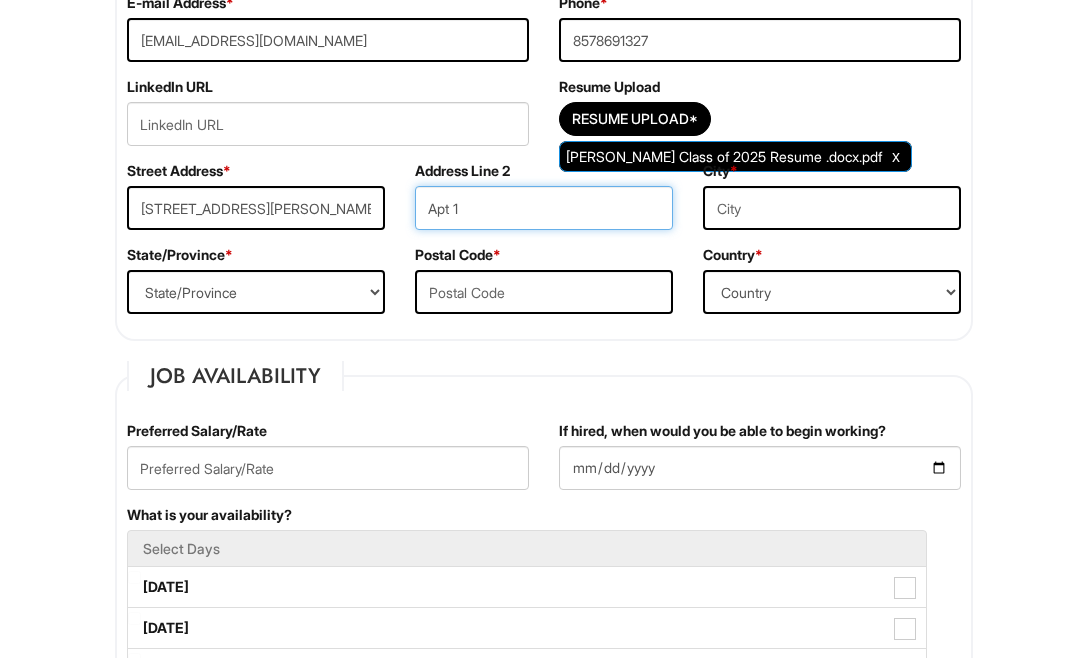 type on "Apt 1" 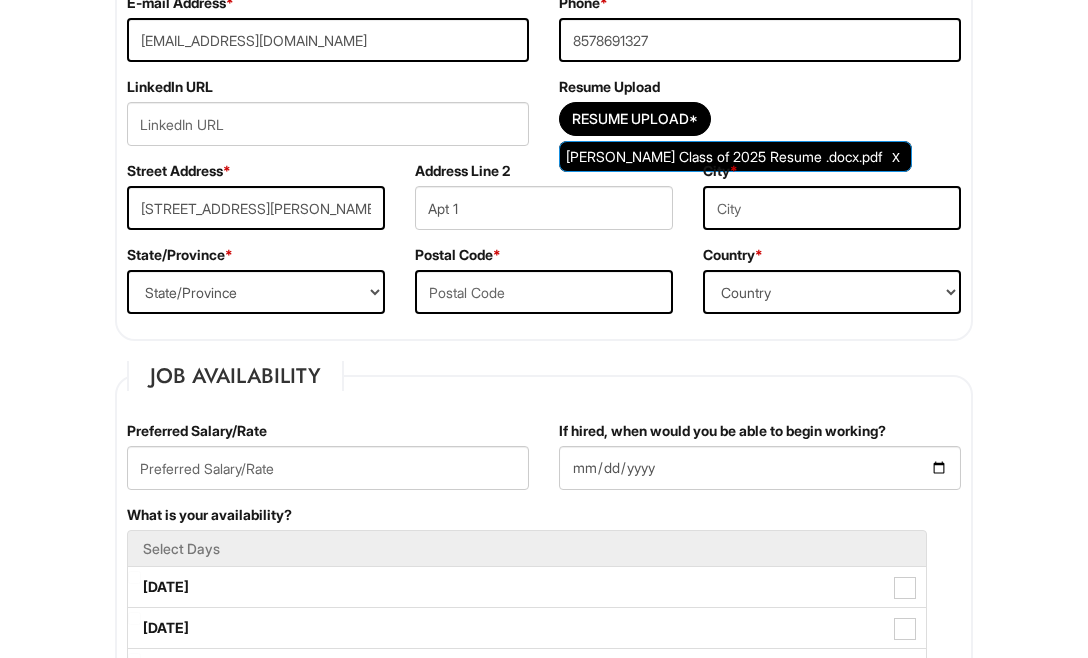 click on "City  *" at bounding box center (832, 203) 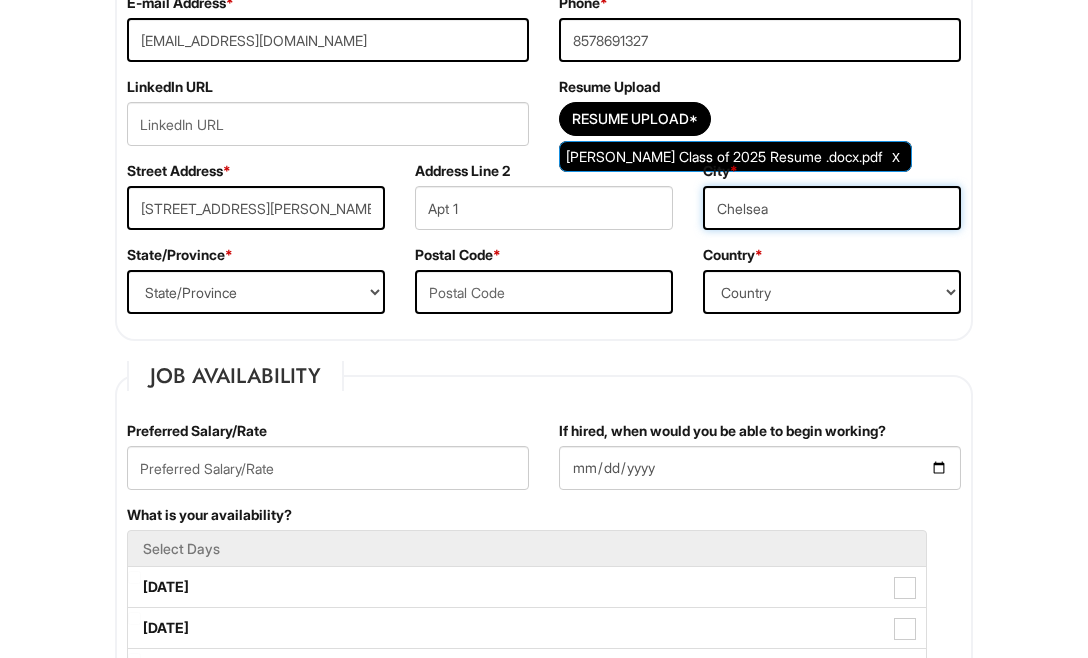 type on "Chelsea" 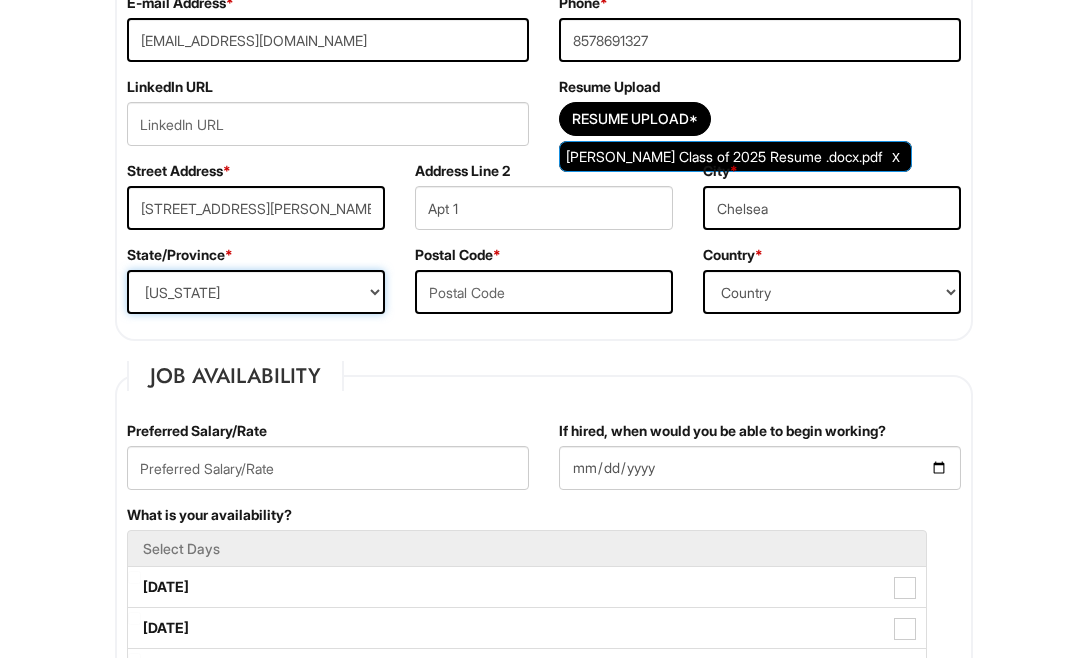 select on "MA" 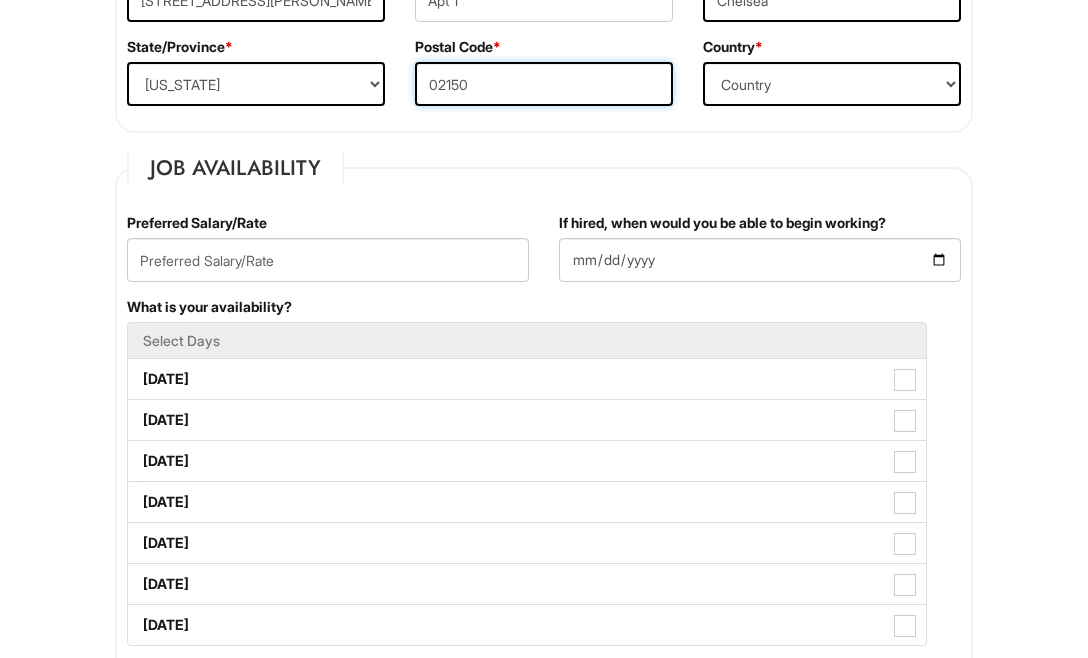 scroll, scrollTop: 691, scrollLeft: 0, axis: vertical 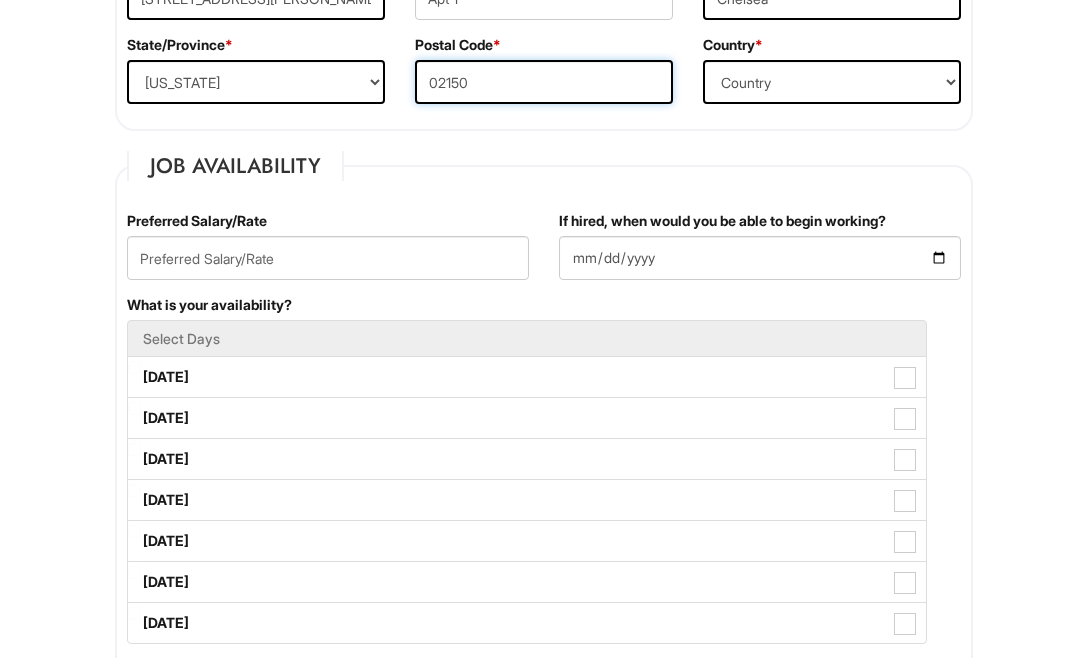 type on "02150" 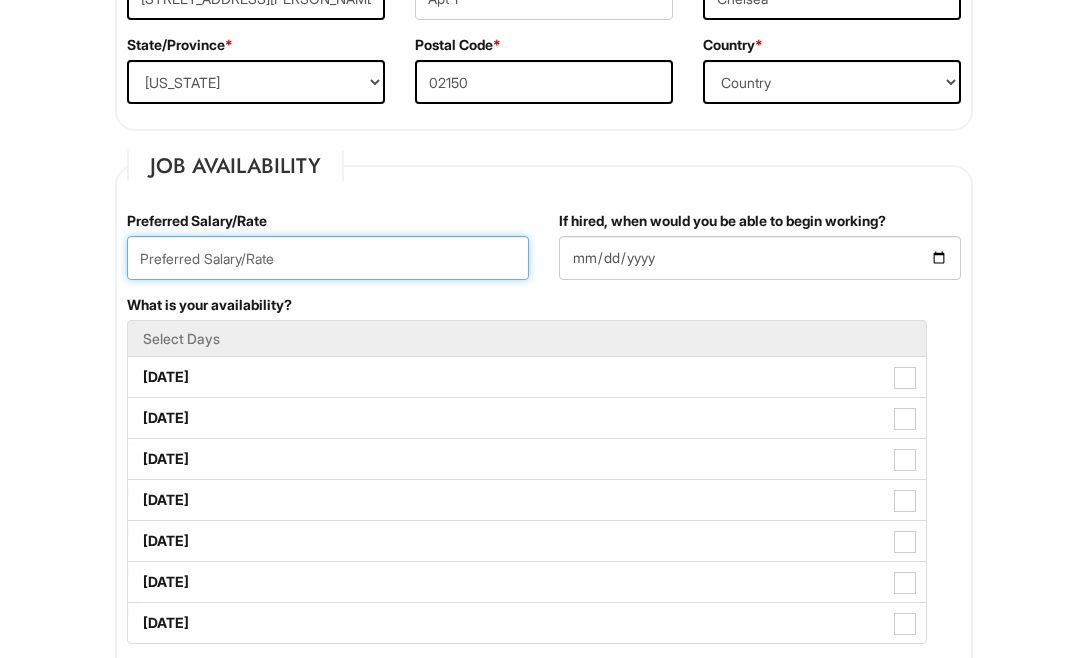 click at bounding box center (328, 258) 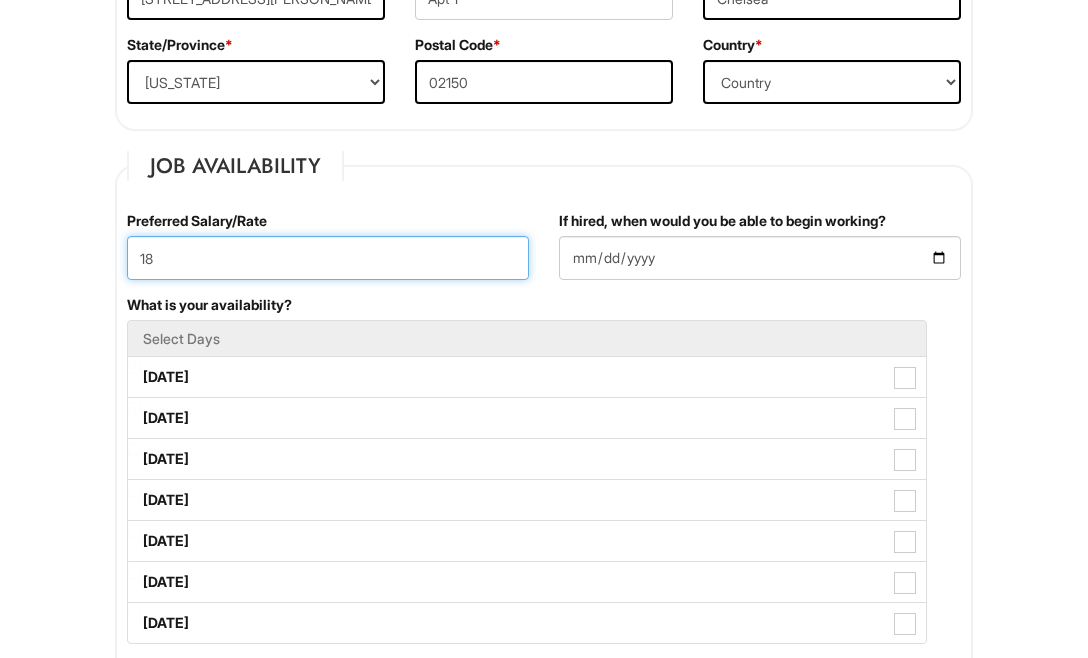 type on "1" 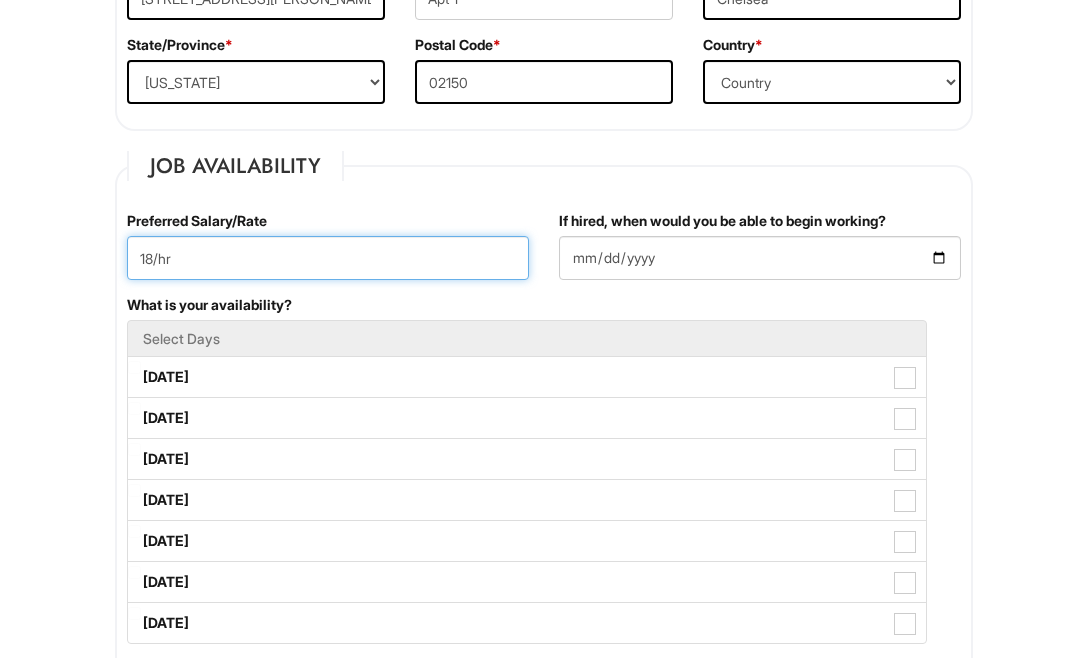 type on "18/hr" 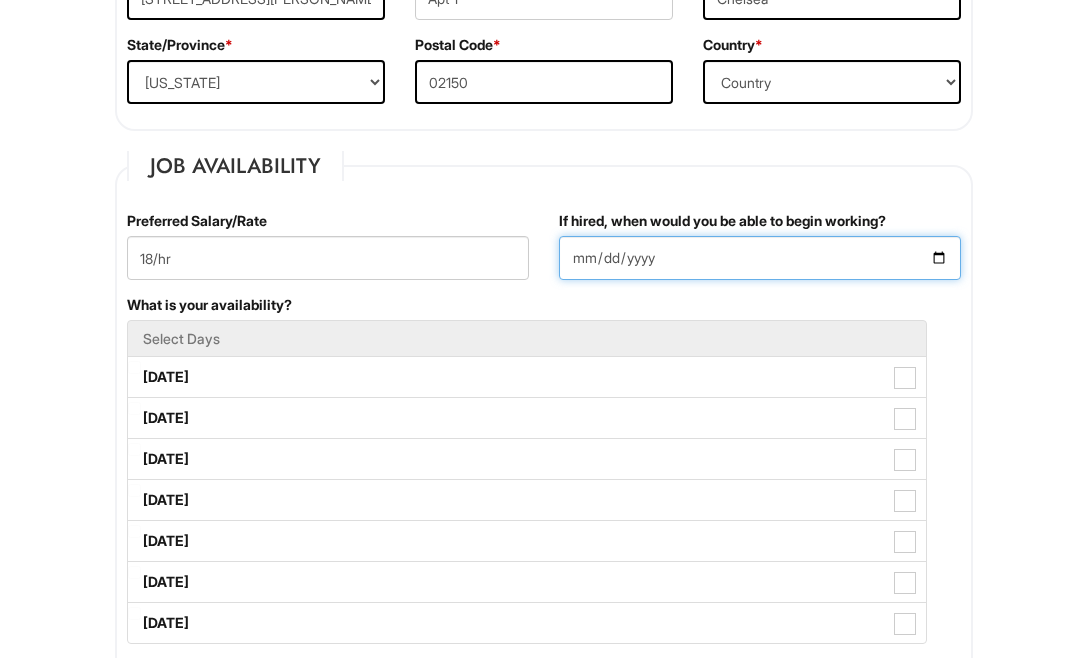 click on "If hired, when would you be able to begin working?" at bounding box center [760, 258] 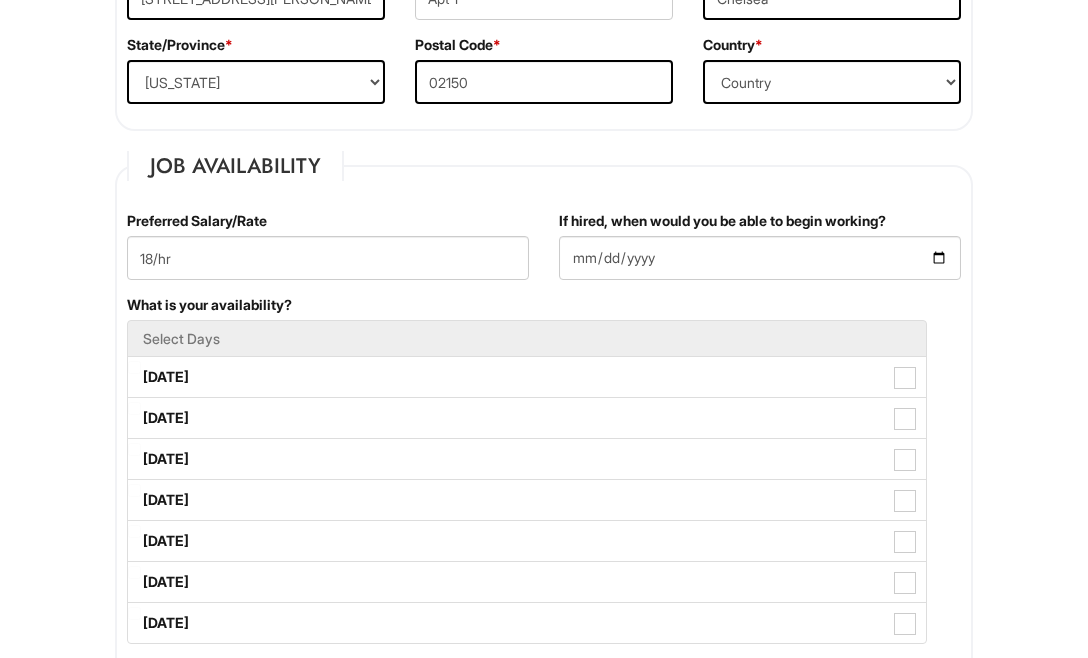 click on "Job Availability
Preferred Salary/Rate   18/hr
If hired, when would you be able to begin working? [DATE]
What is your availability?   Select Days [DATE] [DATE] [DATE] [DATE] [DATE] [DATE] [DATE]
Are you 18 years or older? *   (Yes / No) Yes No
Do you now, or in the foreseeable future, require [PERSON_NAME] Corporation to file for a visa petition on your behalf in order to allow you to work or continue to work? *   (Yes / No) Yes No
Are you currently legally authorized to work in the country in which the position is located? *   (Yes / No) Yes No
Are you willing to relocate?   (Yes / No) No Yes" at bounding box center (544, 559) 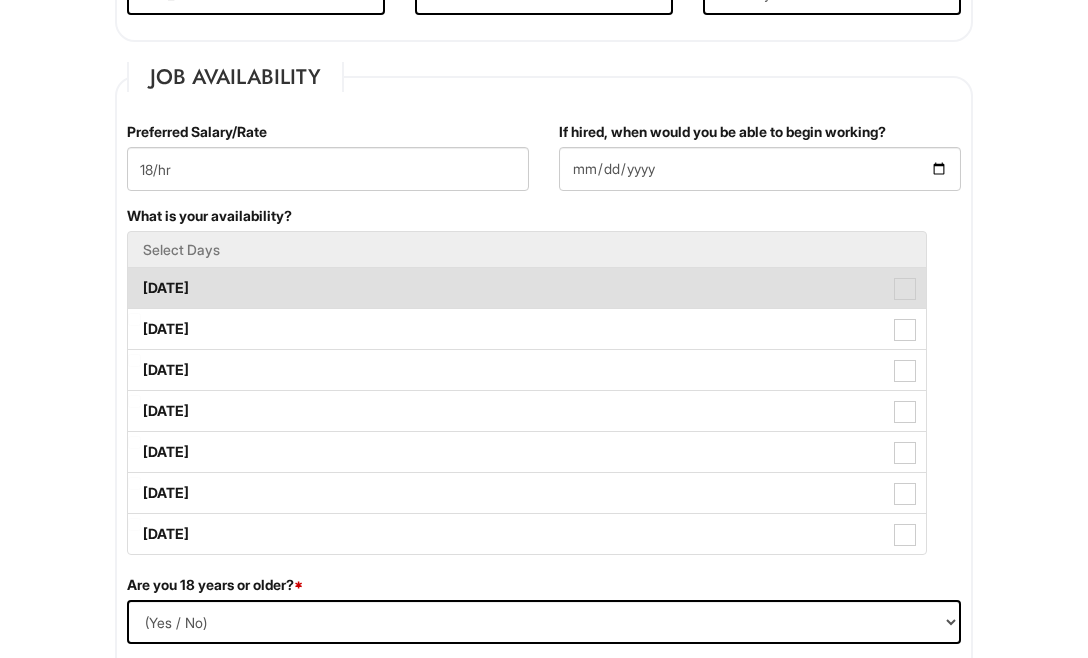 scroll, scrollTop: 856, scrollLeft: 0, axis: vertical 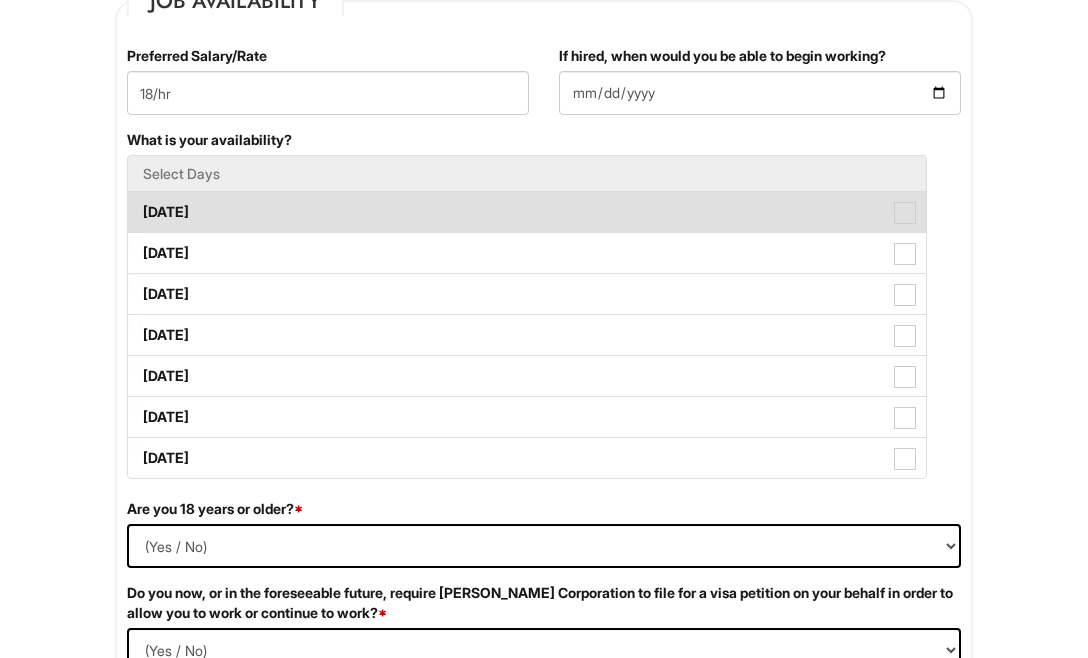 click on "[DATE]" at bounding box center [527, 212] 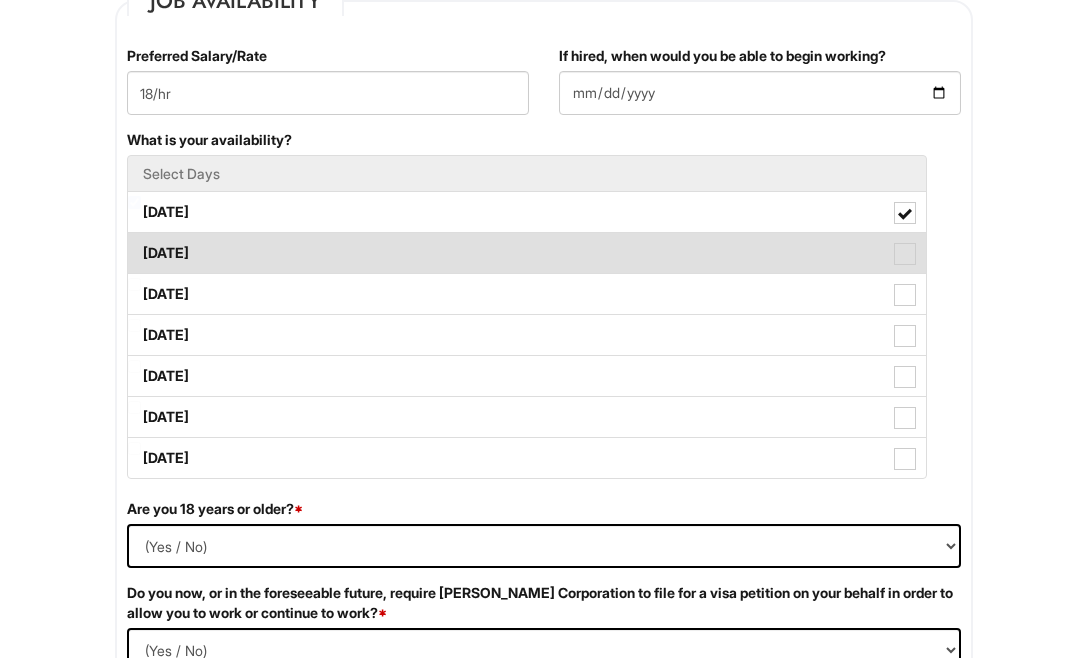 click on "[DATE]" at bounding box center [527, 253] 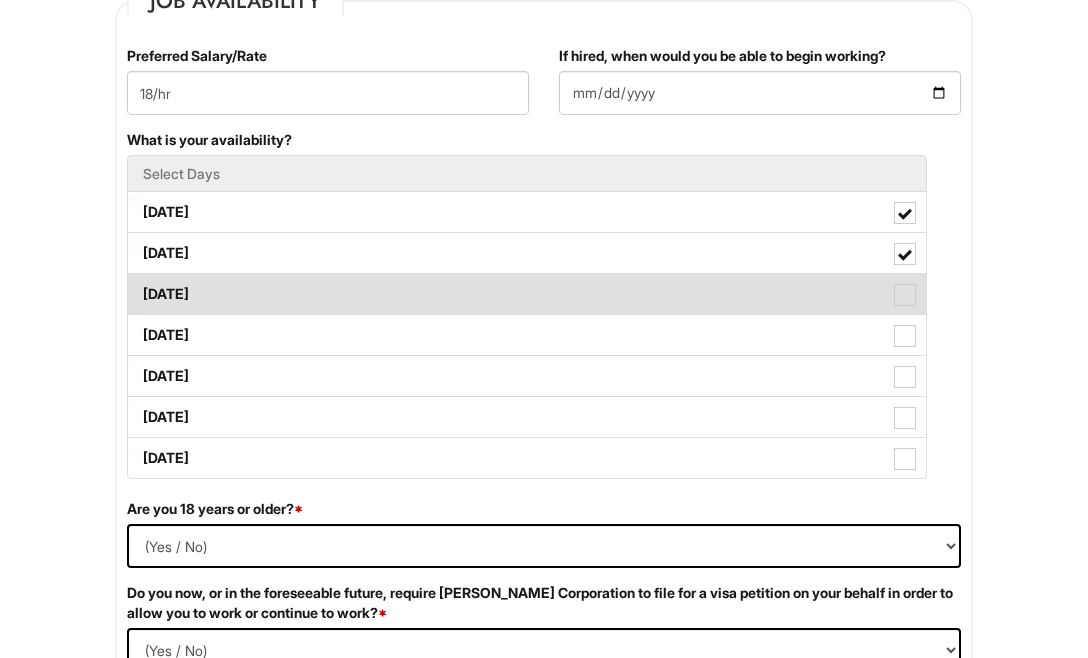 click on "[DATE]" at bounding box center [527, 294] 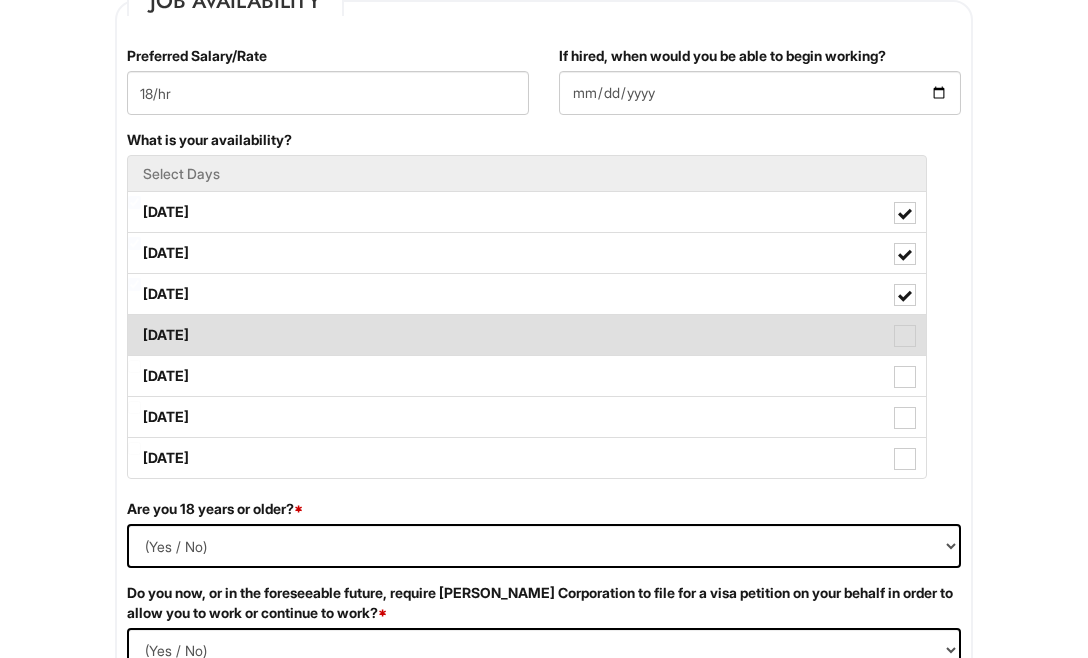 click on "[DATE]" at bounding box center [527, 335] 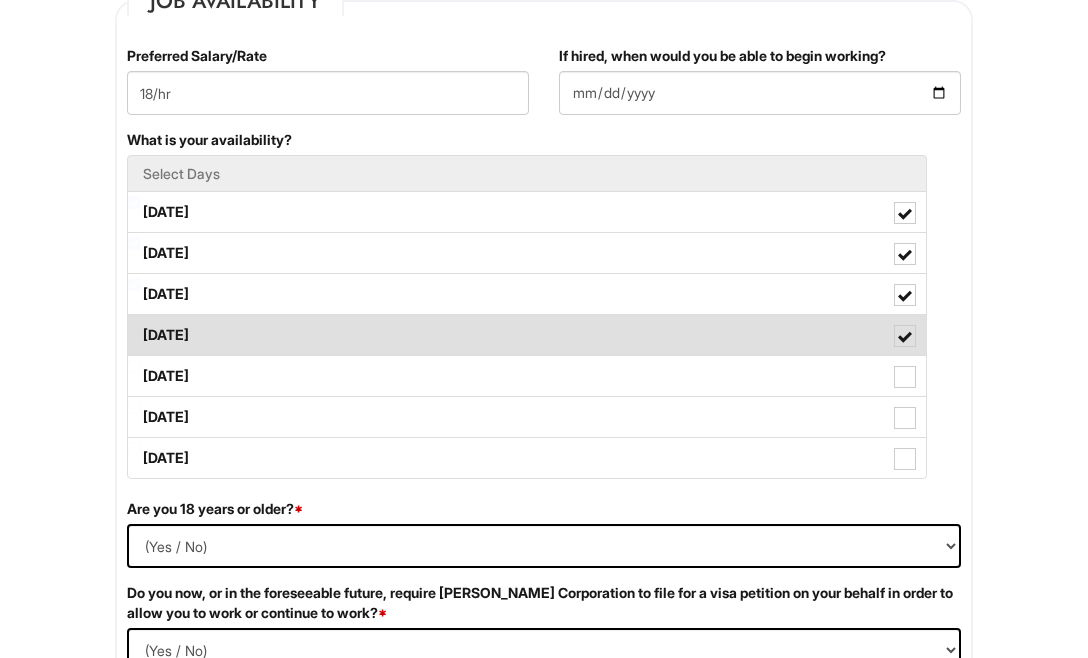 click on "[DATE]" at bounding box center (527, 335) 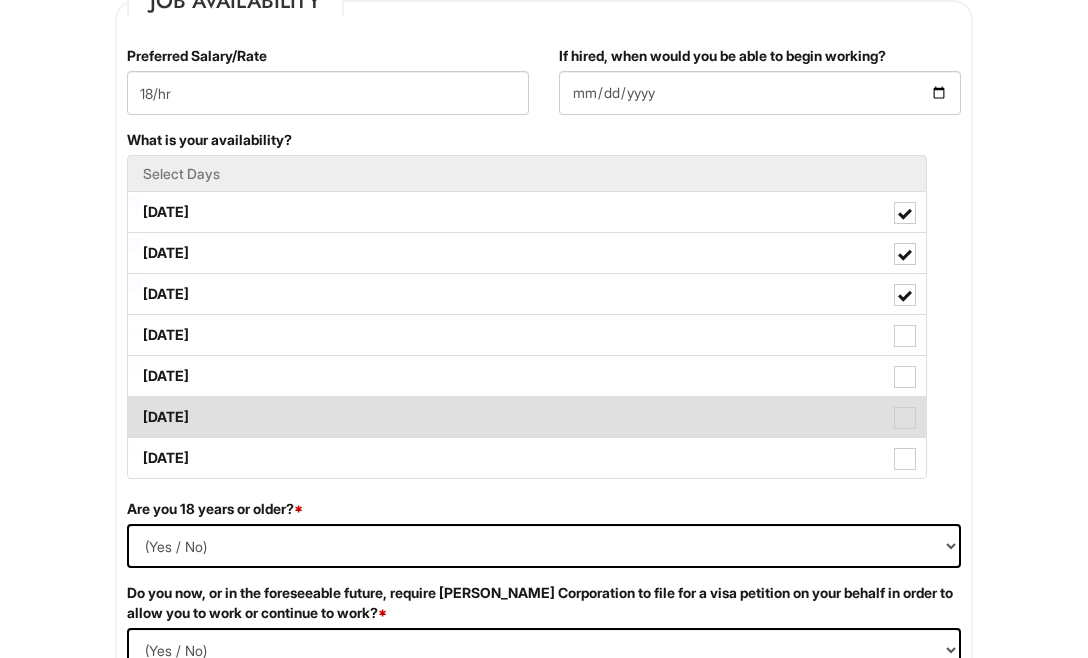 click on "[DATE]" at bounding box center (527, 417) 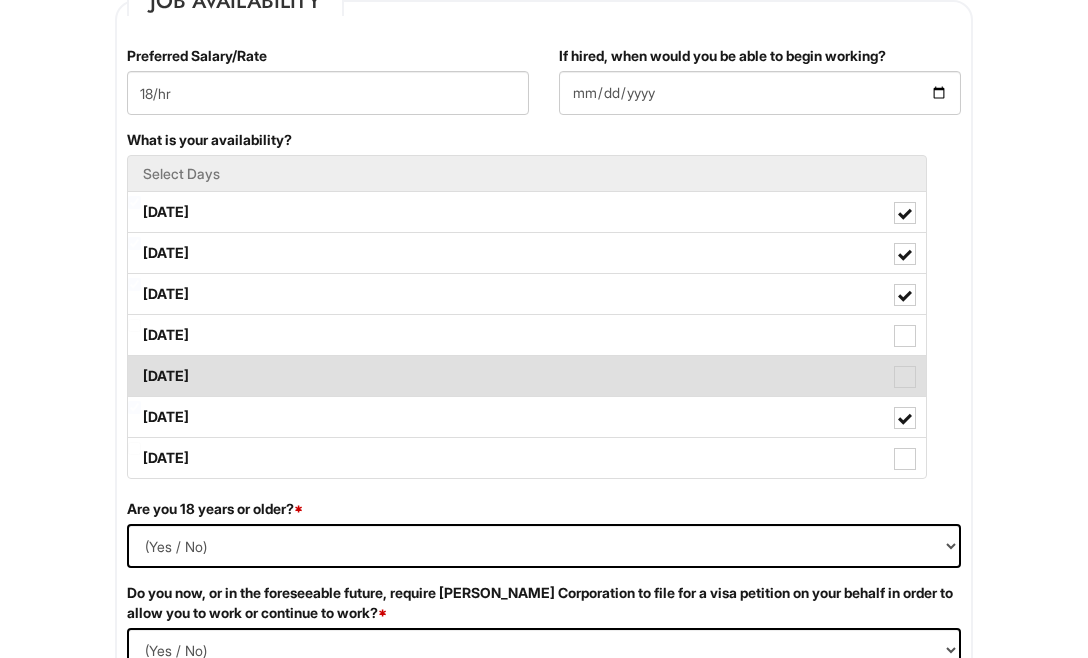click on "[DATE]" at bounding box center [527, 376] 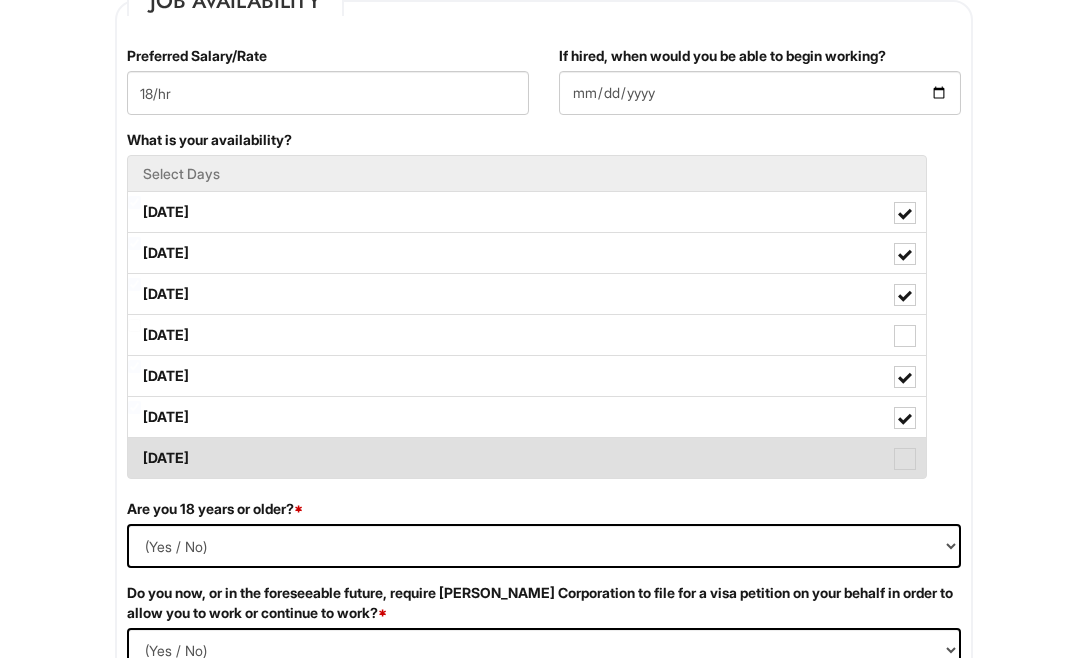 click on "[DATE]" at bounding box center [527, 458] 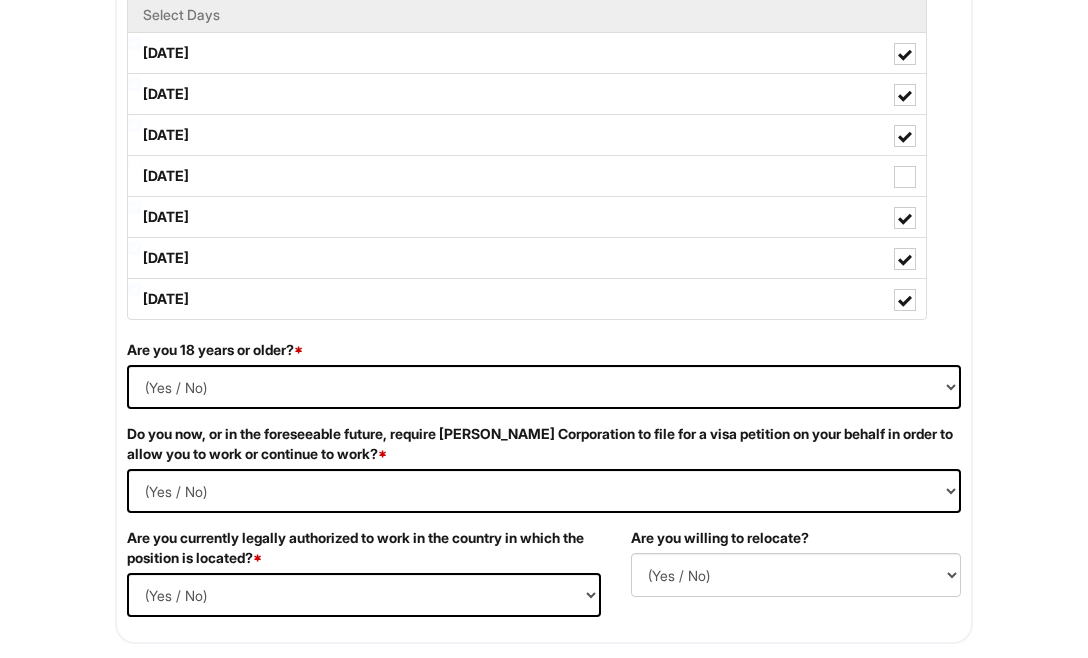 scroll, scrollTop: 978, scrollLeft: 0, axis: vertical 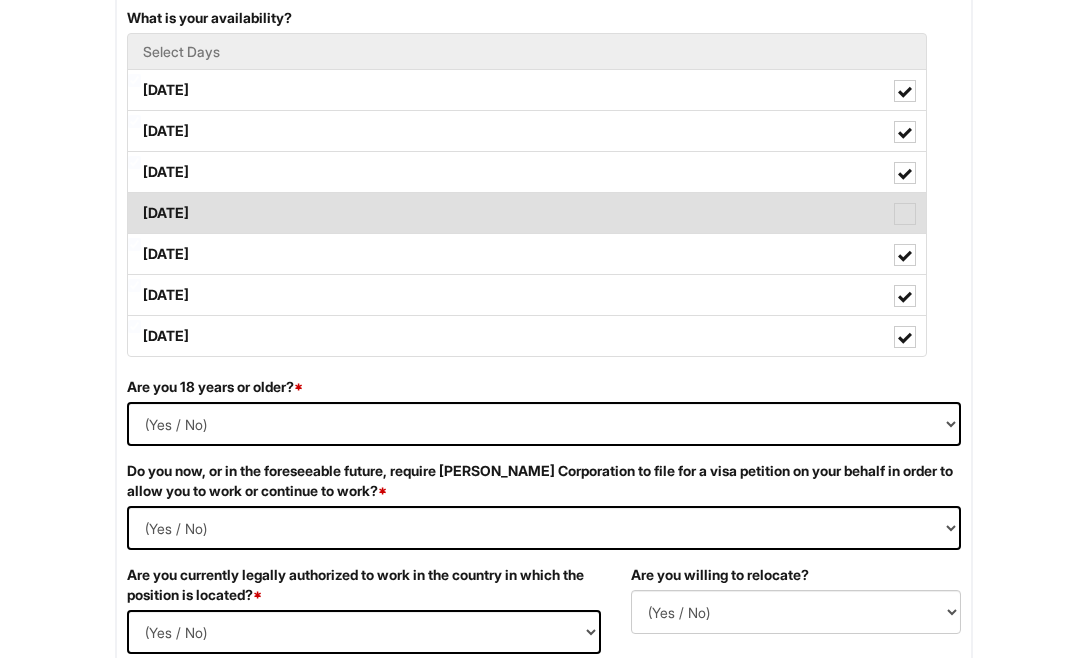 click on "[DATE]" at bounding box center [527, 213] 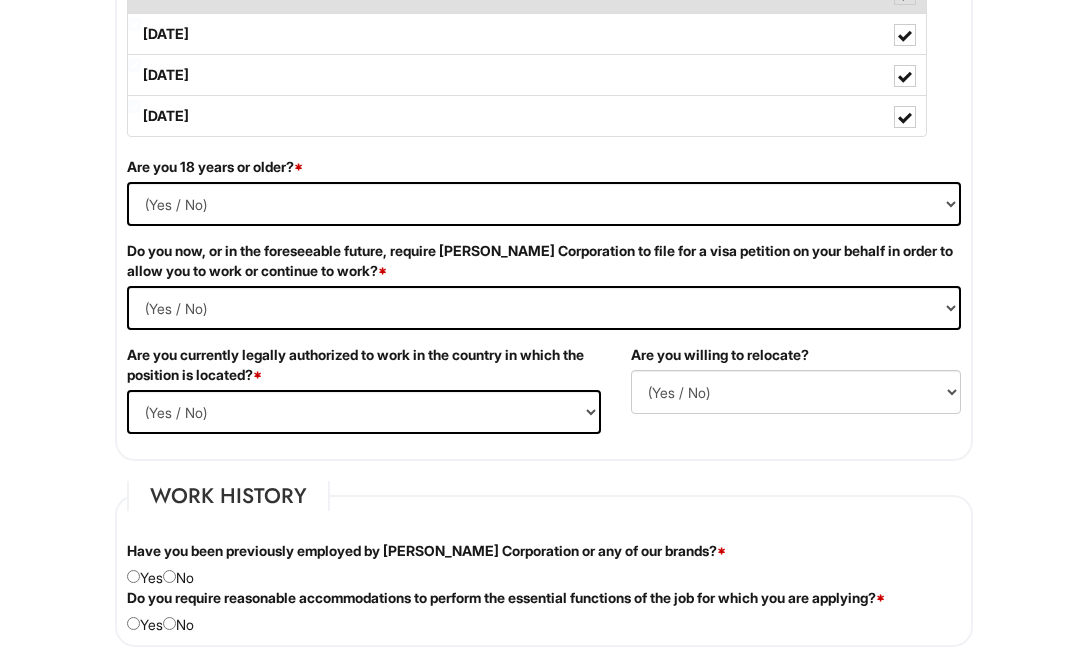 scroll, scrollTop: 1199, scrollLeft: 0, axis: vertical 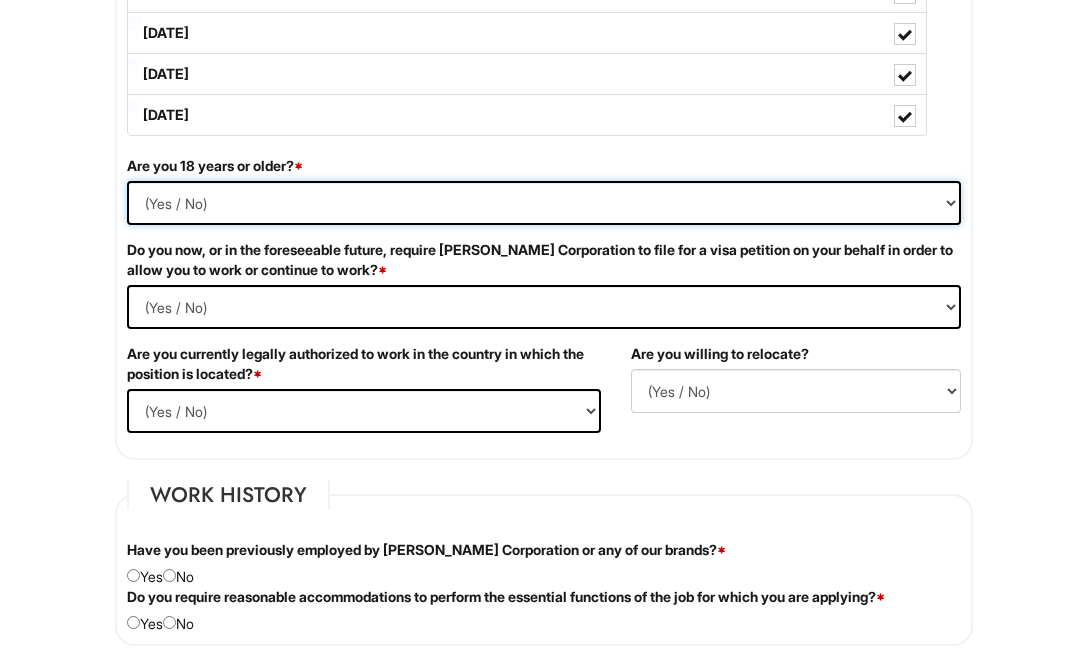 select on "No" 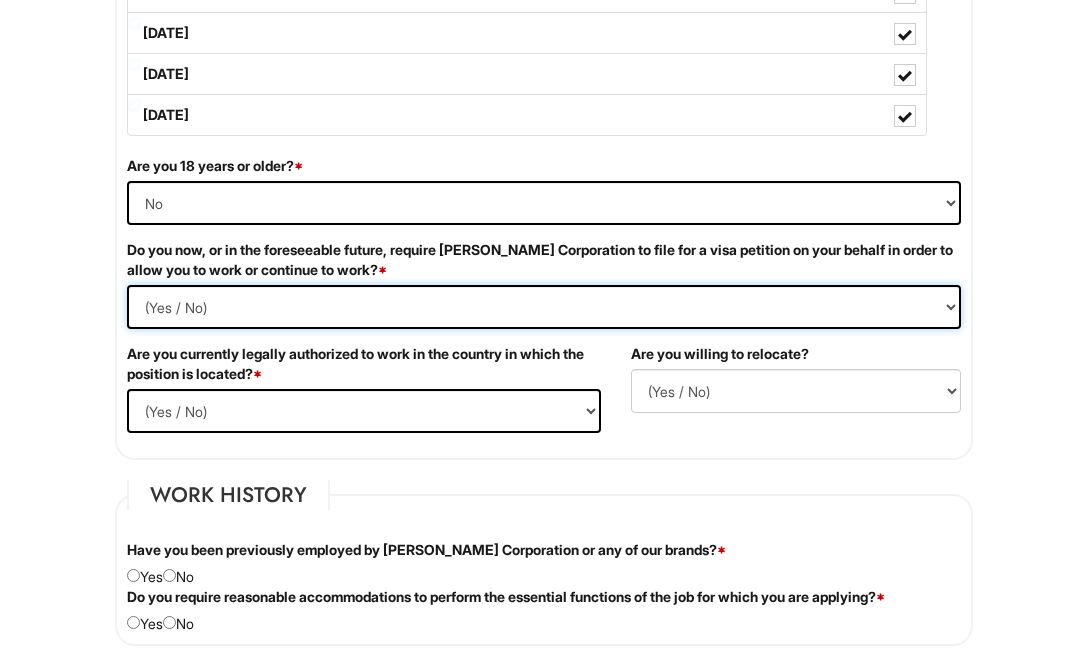 select on "No" 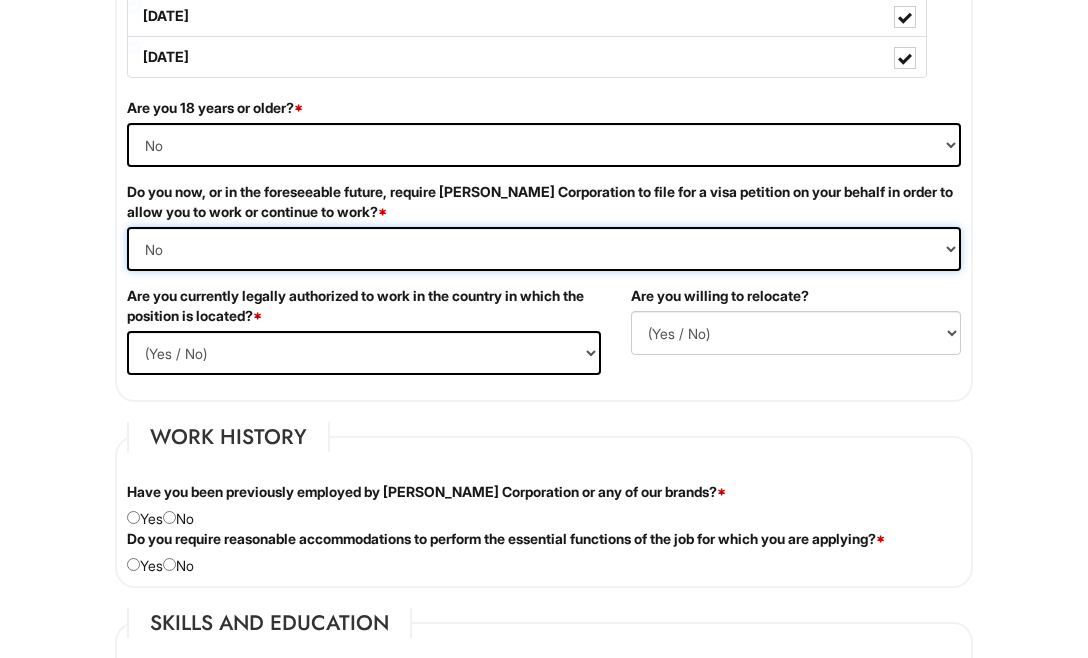 scroll, scrollTop: 1272, scrollLeft: 0, axis: vertical 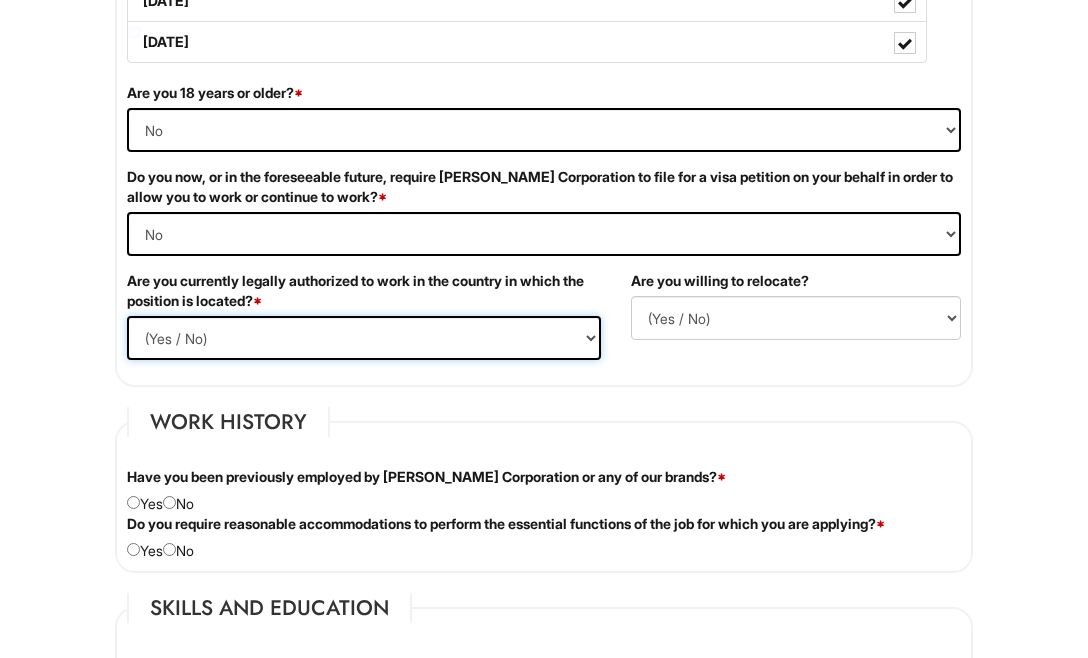 select on "Yes" 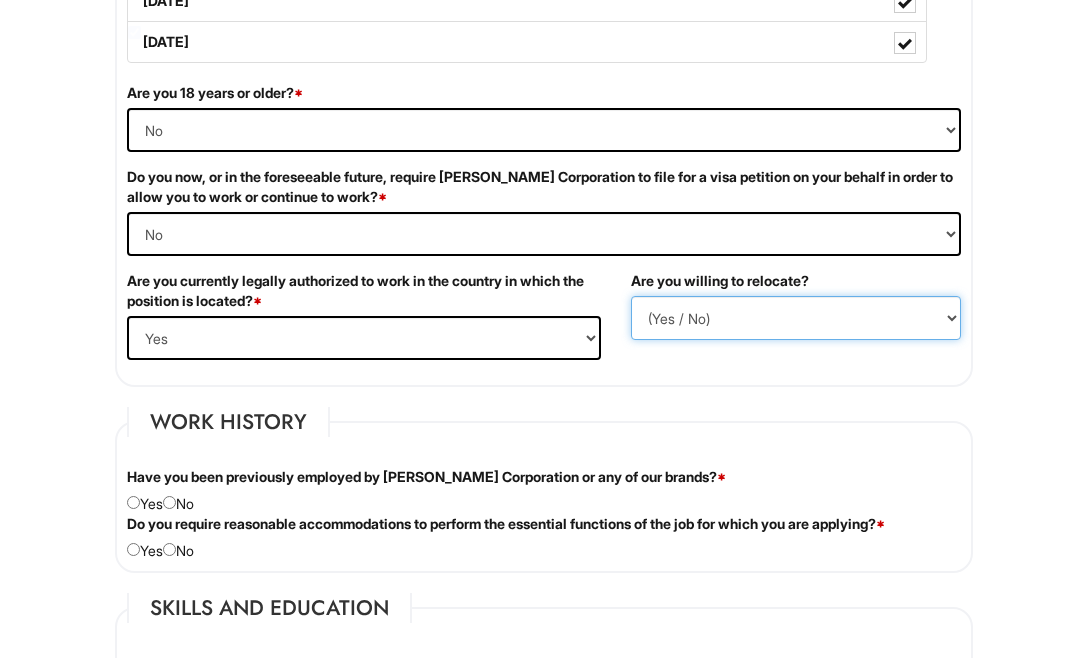 select on "N" 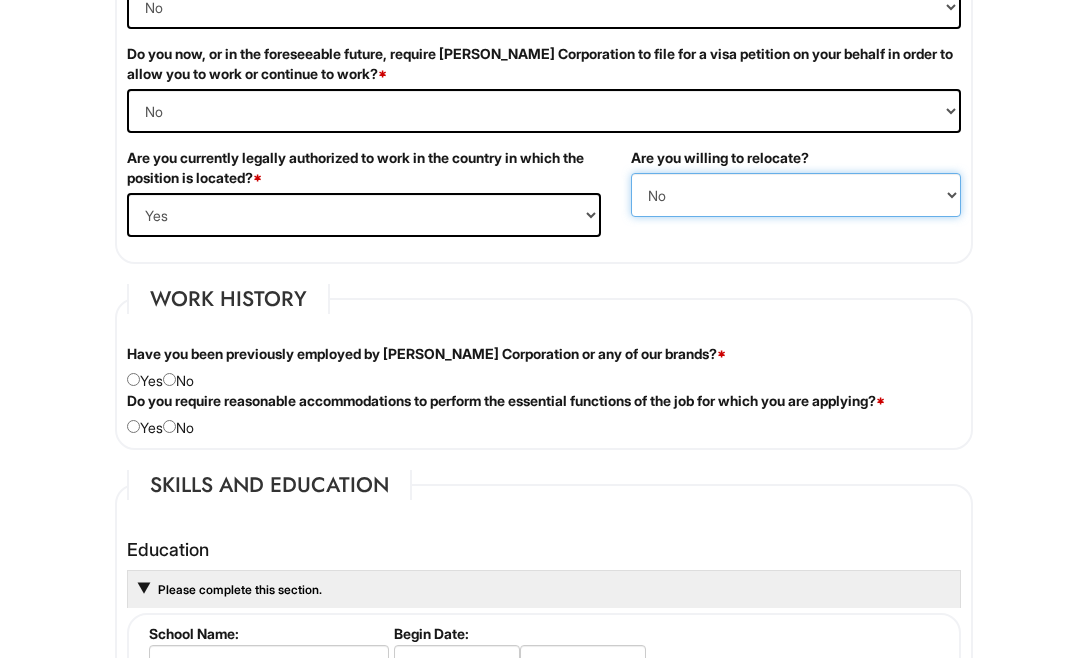 scroll, scrollTop: 1396, scrollLeft: 0, axis: vertical 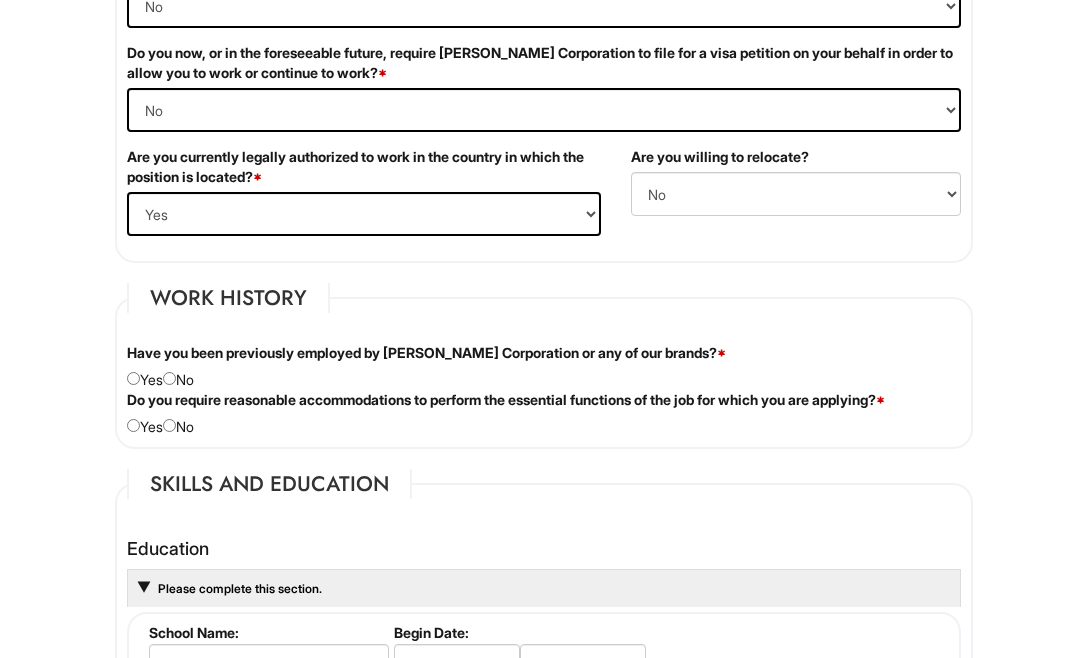 click on "Have you been previously employed by [PERSON_NAME] Corporation or any of our brands? *    Yes   No" at bounding box center [544, 366] 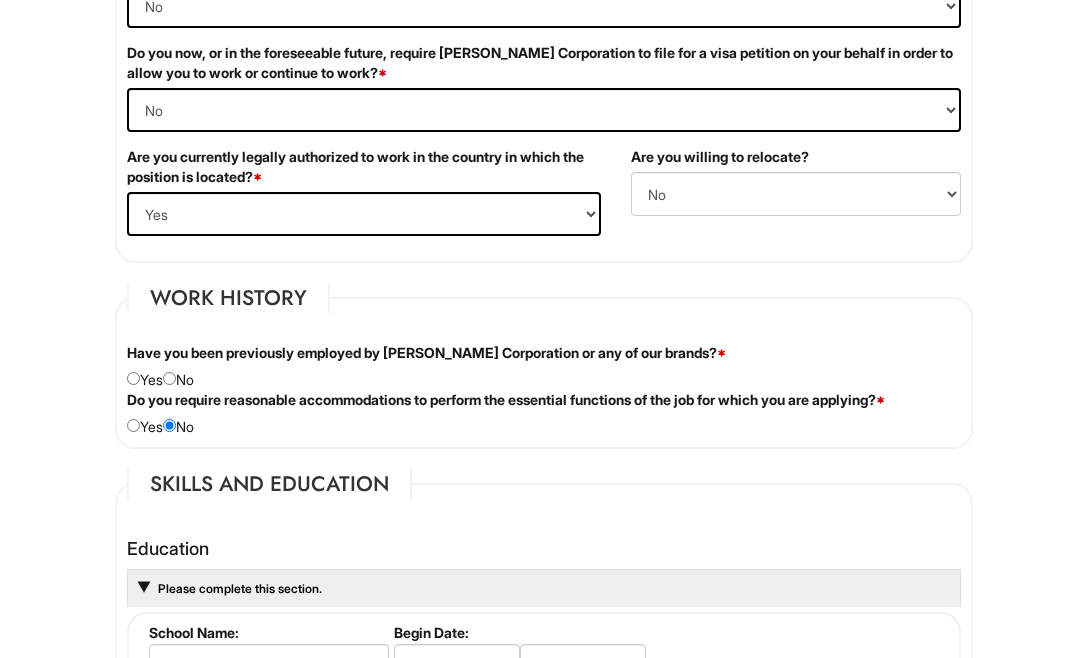 click at bounding box center [169, 378] 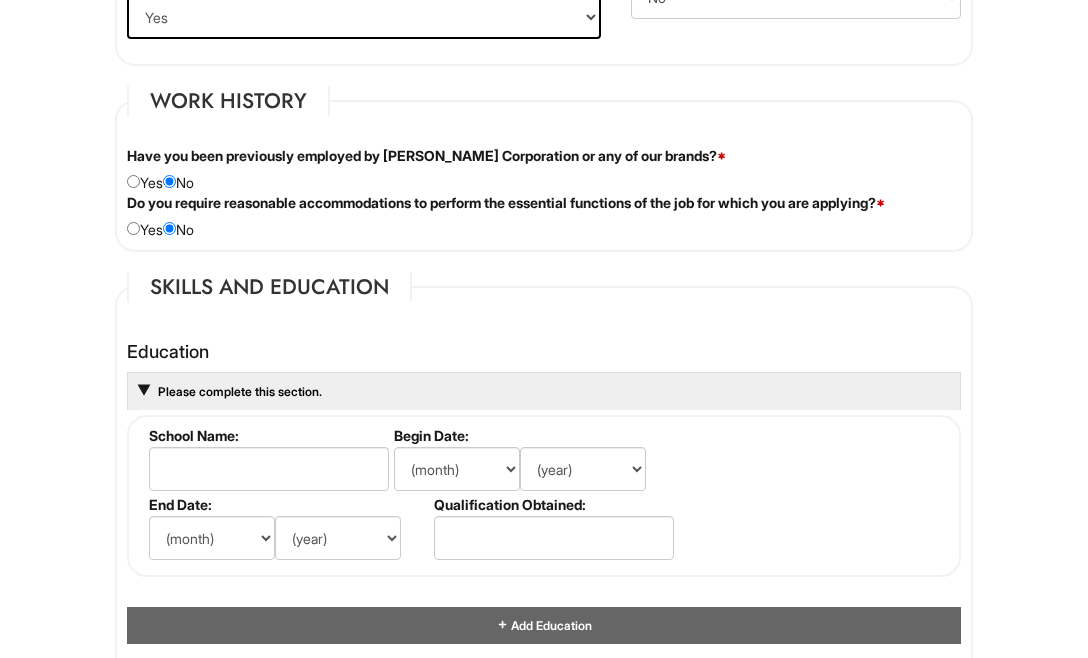 scroll, scrollTop: 1594, scrollLeft: 0, axis: vertical 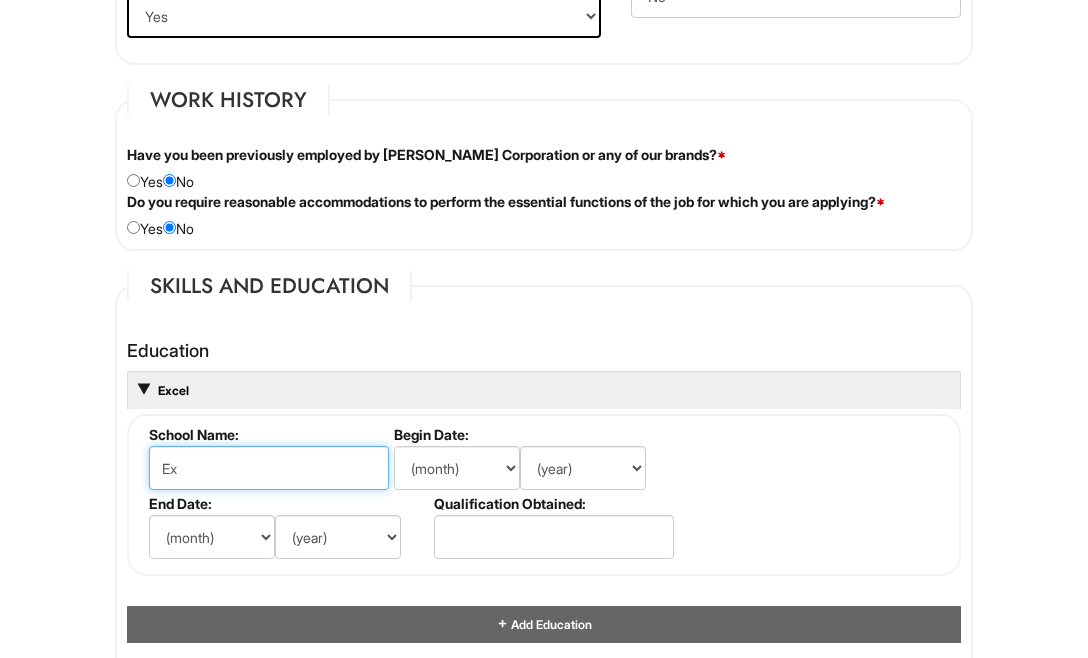 type on "E" 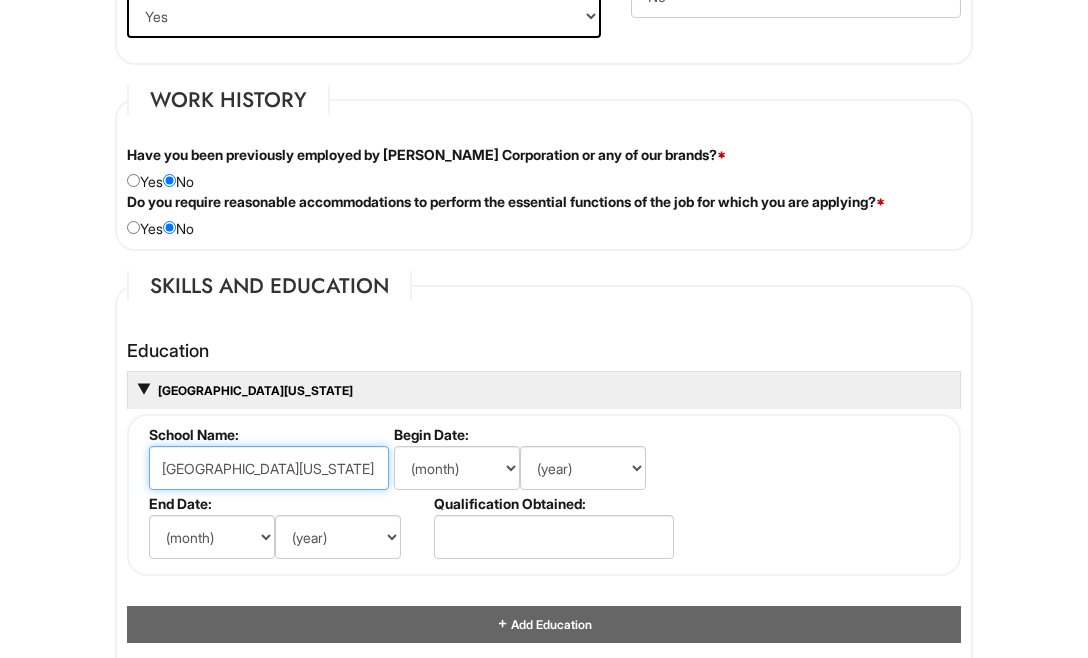 type on "[GEOGRAPHIC_DATA][US_STATE]" 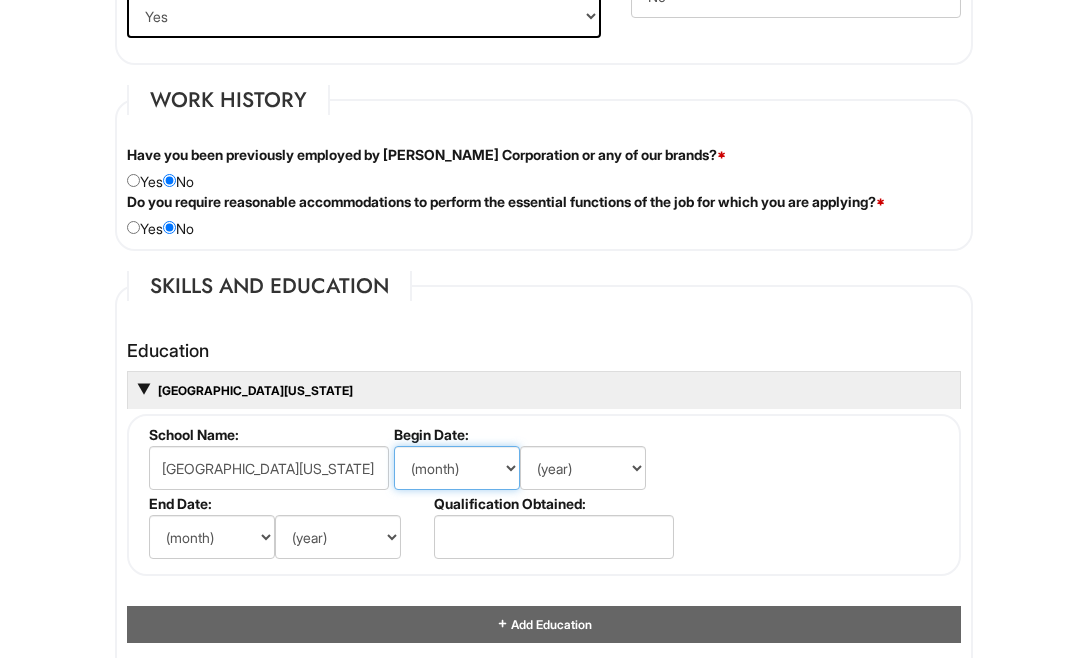 select on "9" 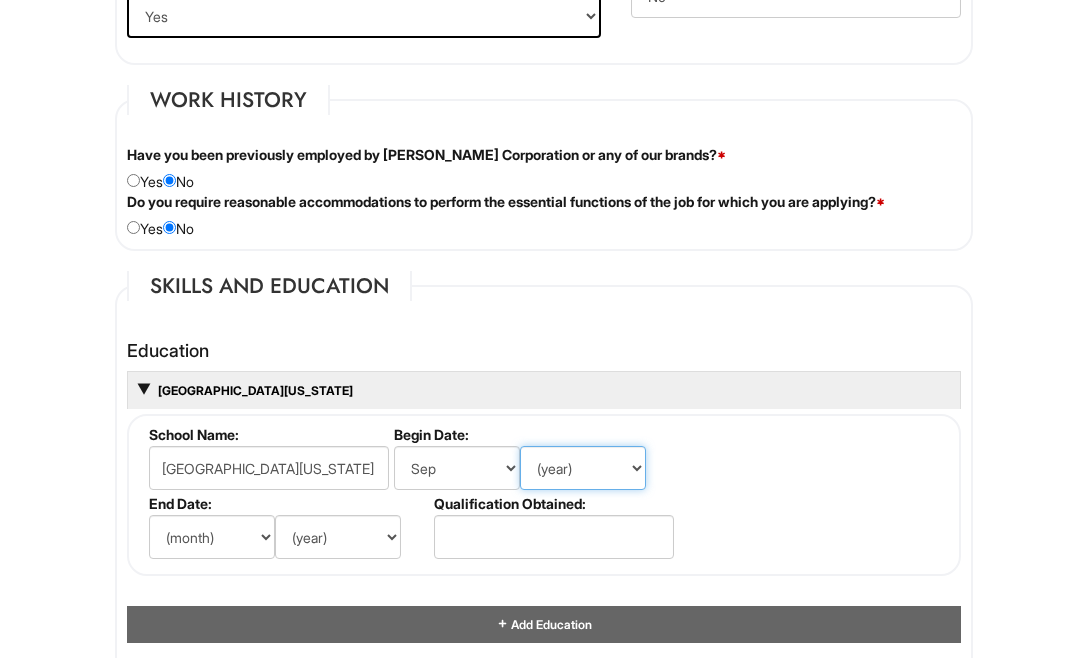 select on "2025" 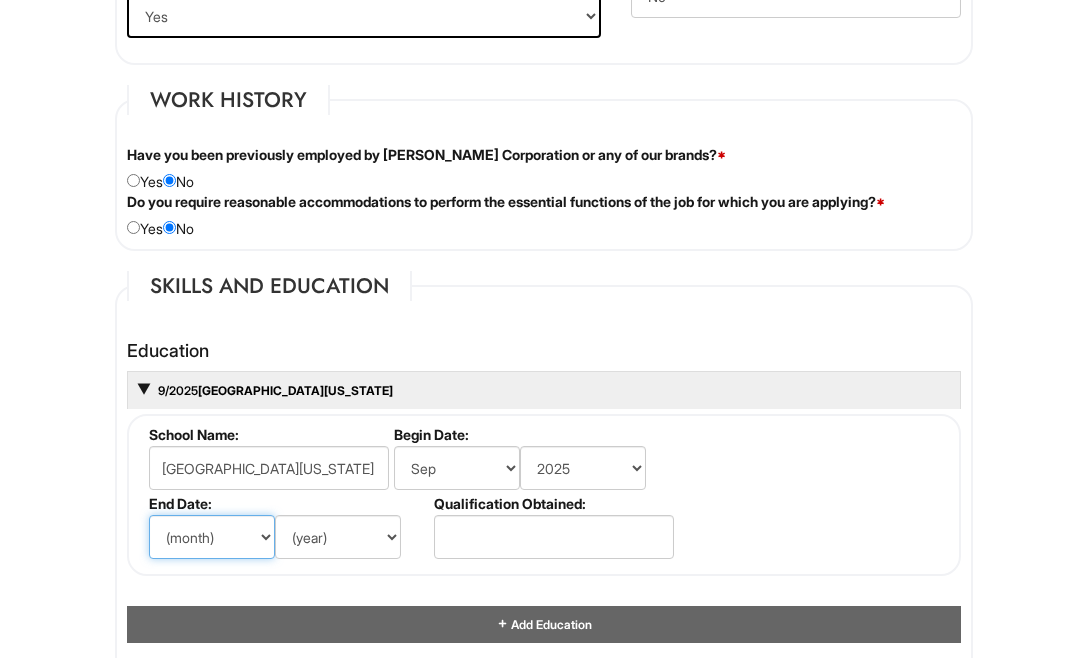 select on "7" 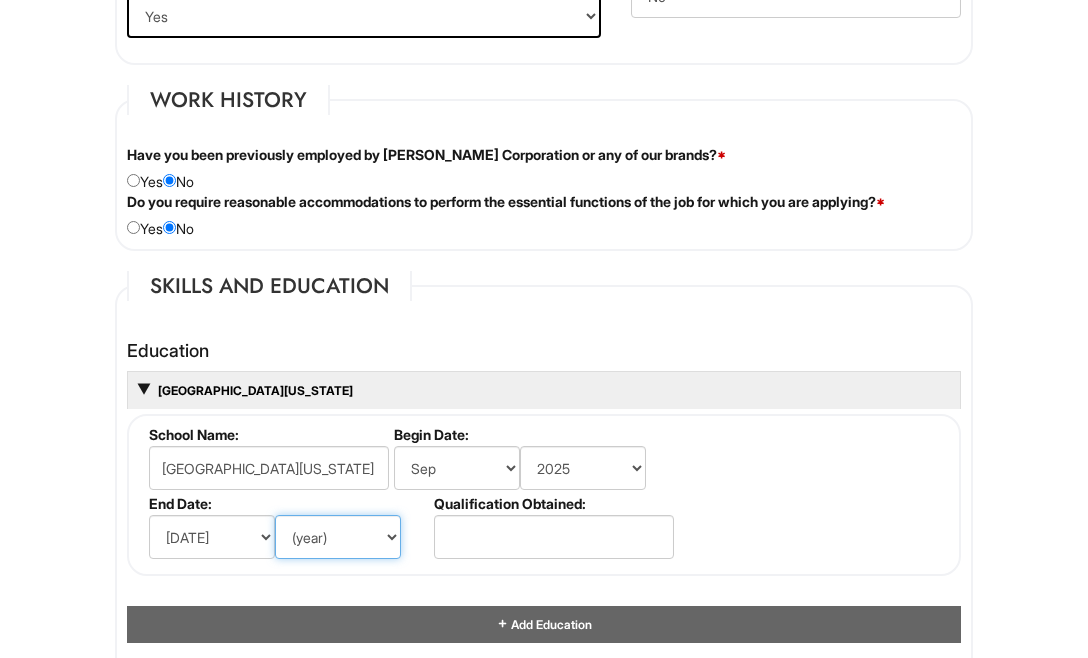 select on "2029" 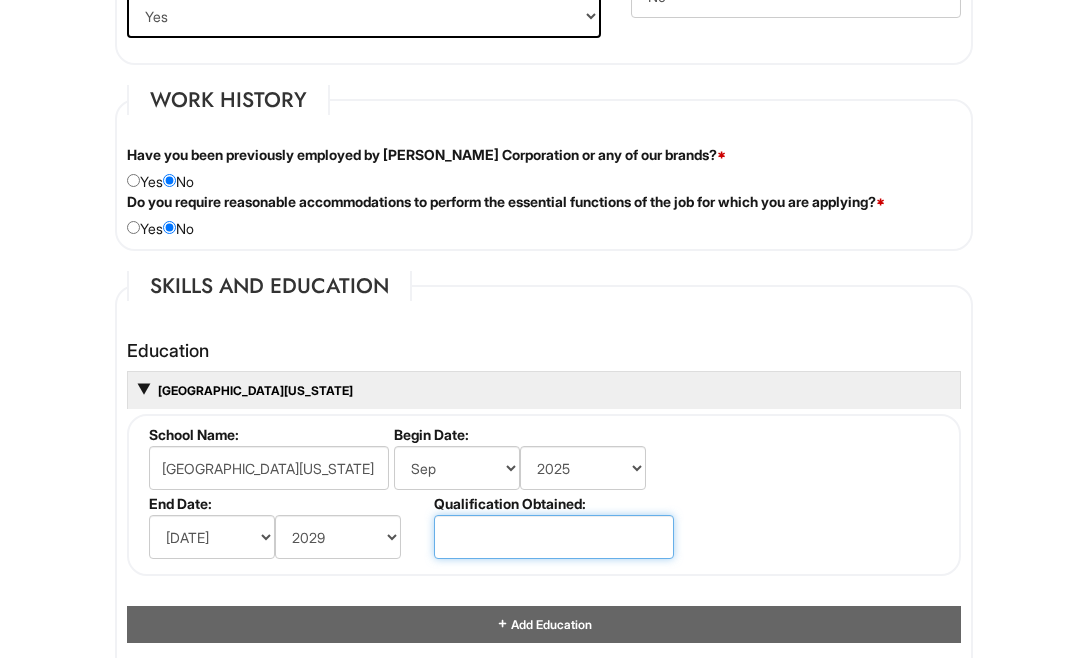 click at bounding box center [554, 537] 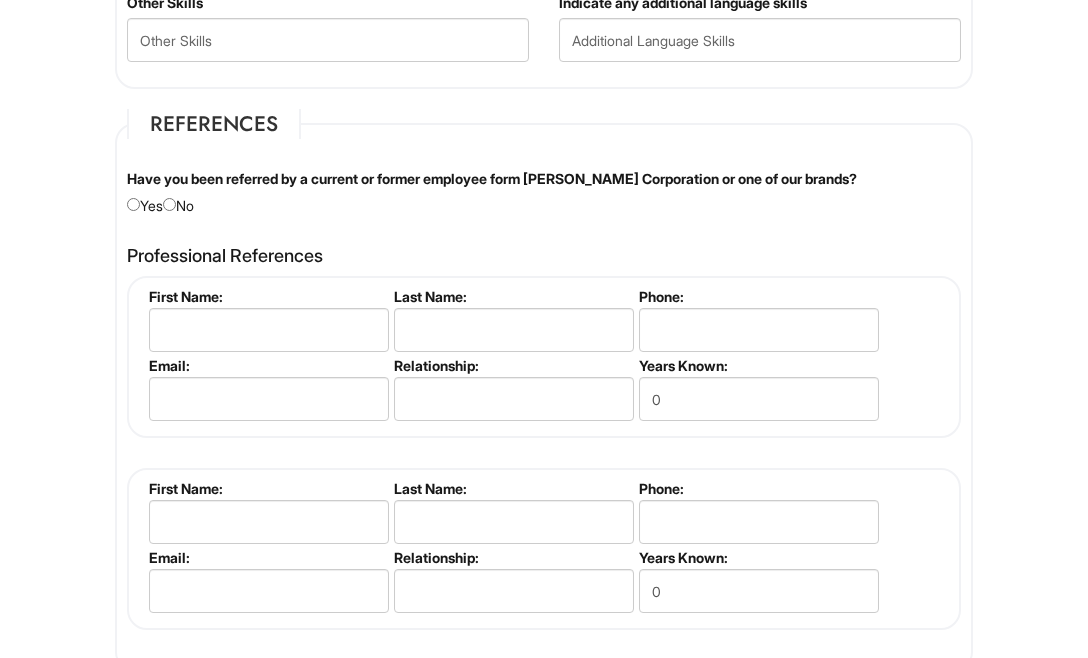 scroll, scrollTop: 2286, scrollLeft: 0, axis: vertical 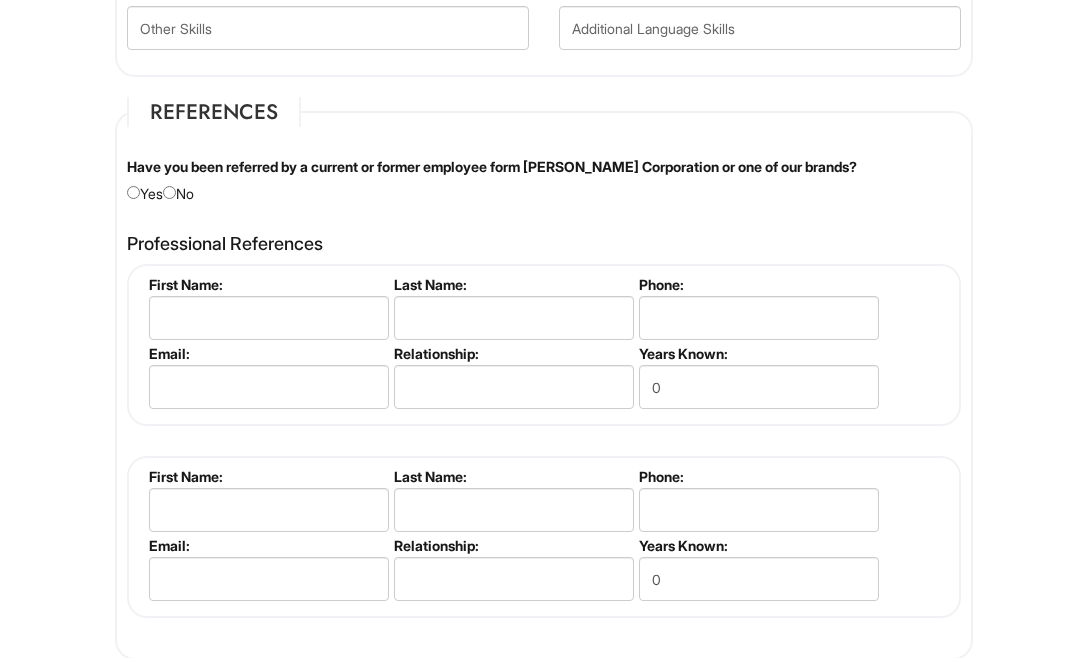 type on "College Diploma" 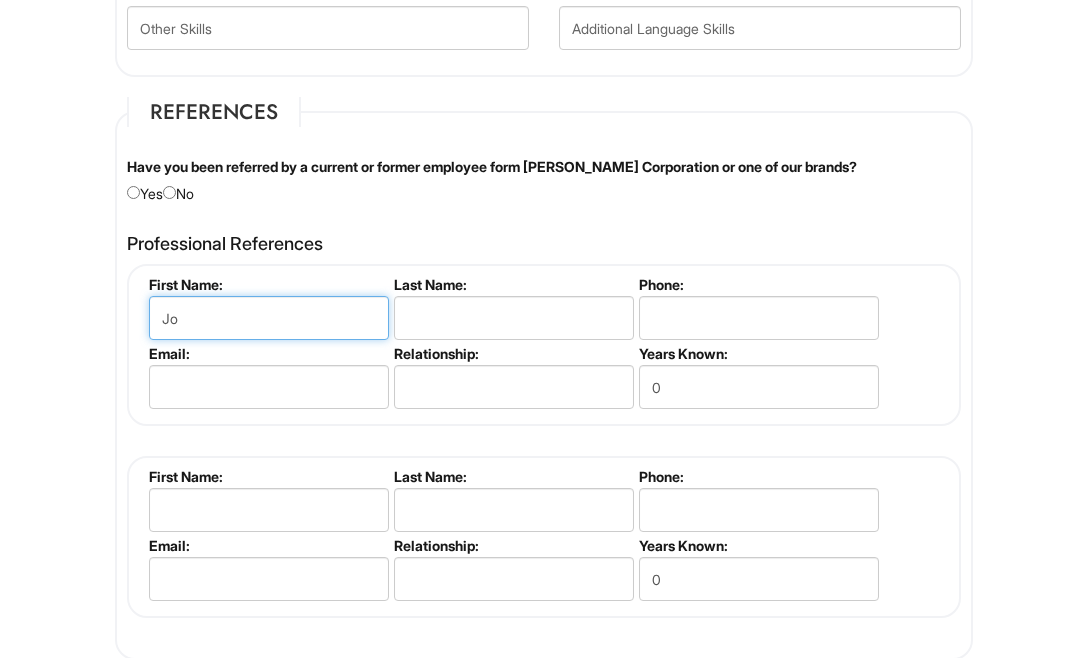 type on "J" 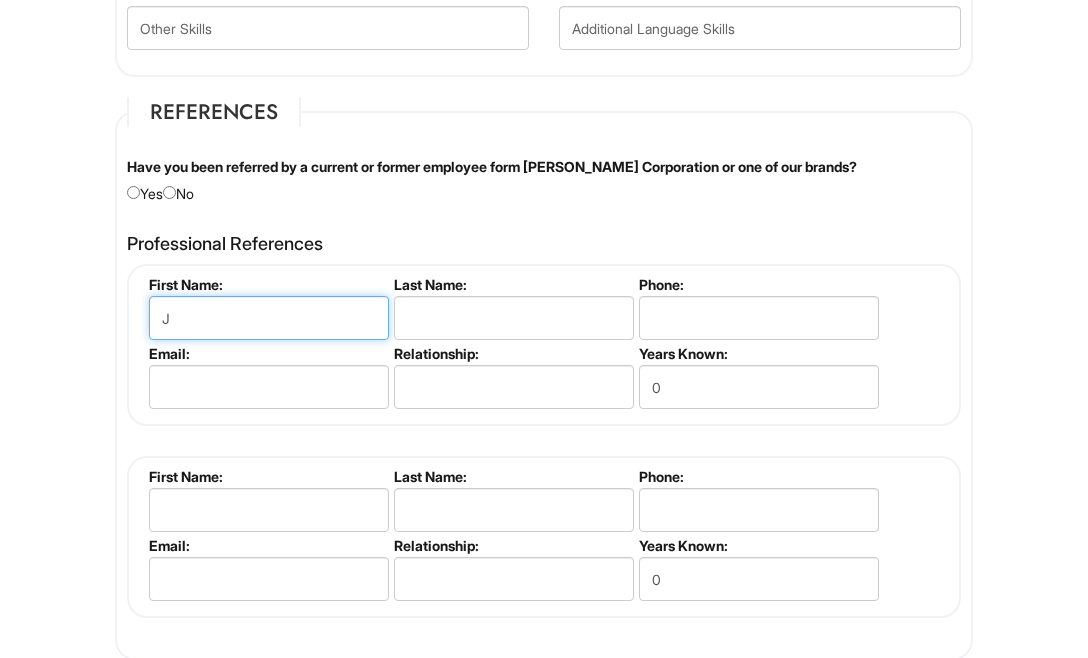 type 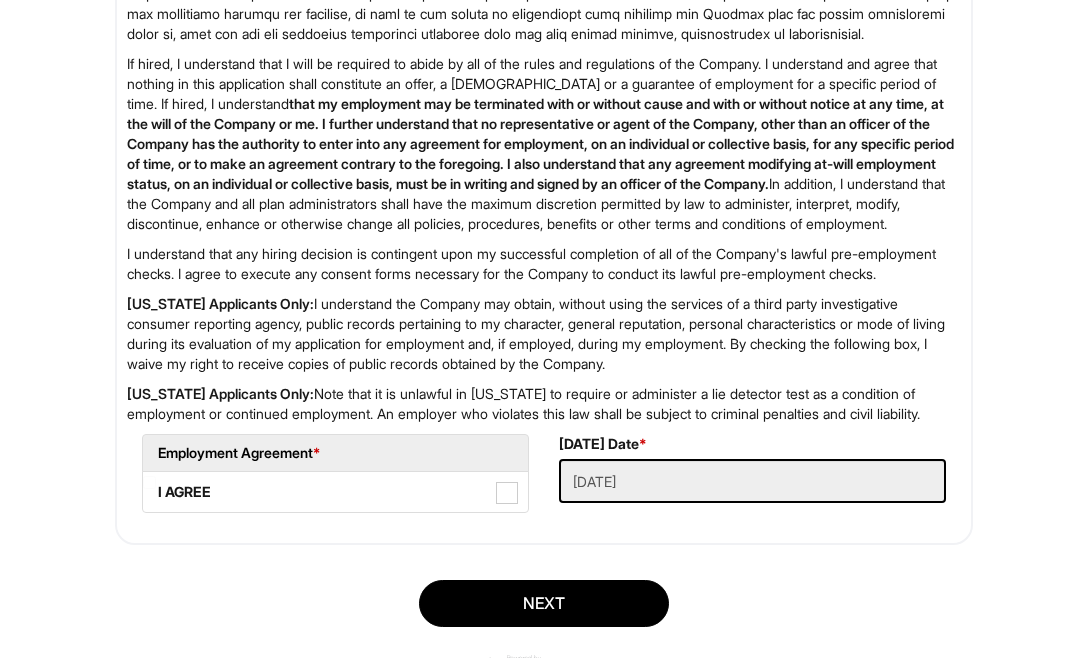 scroll, scrollTop: 3320, scrollLeft: 0, axis: vertical 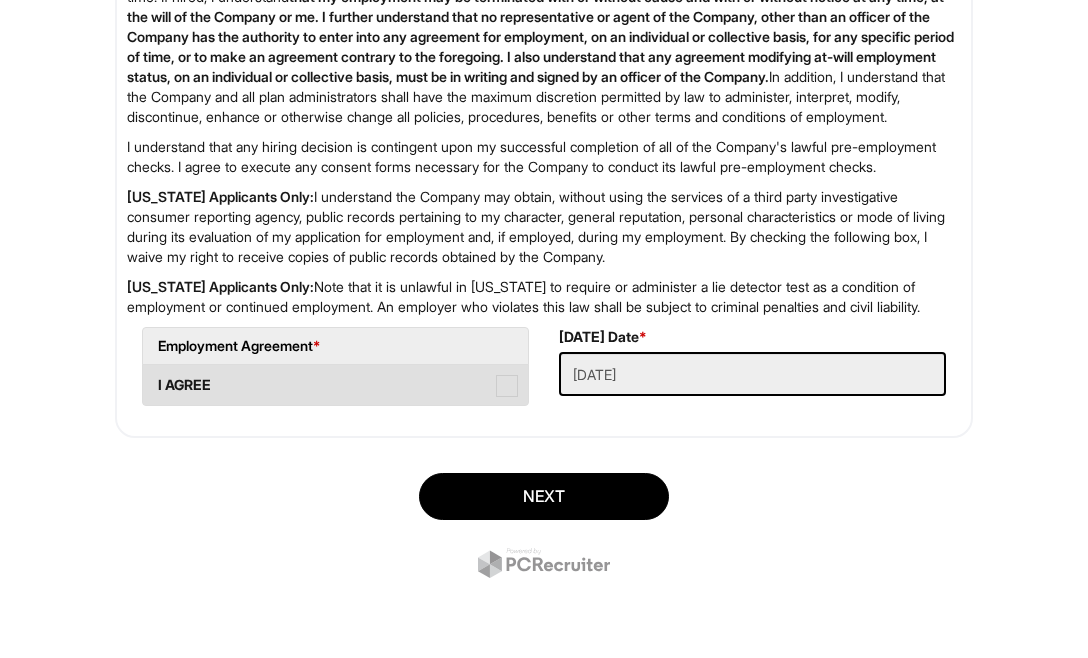 click at bounding box center [507, 386] 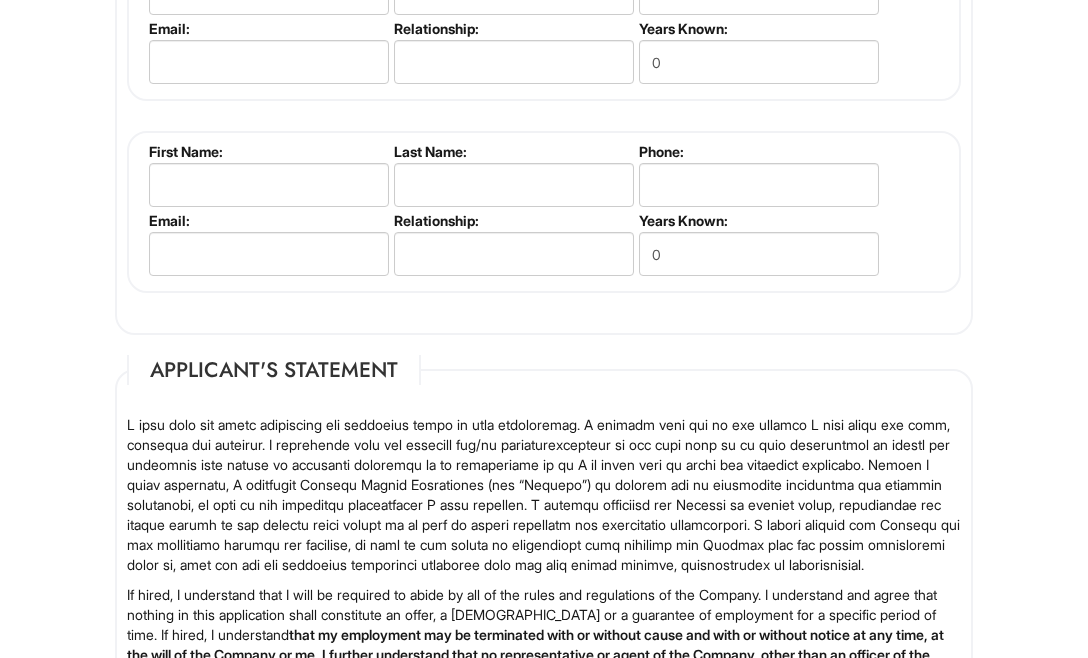 scroll, scrollTop: 2355, scrollLeft: 0, axis: vertical 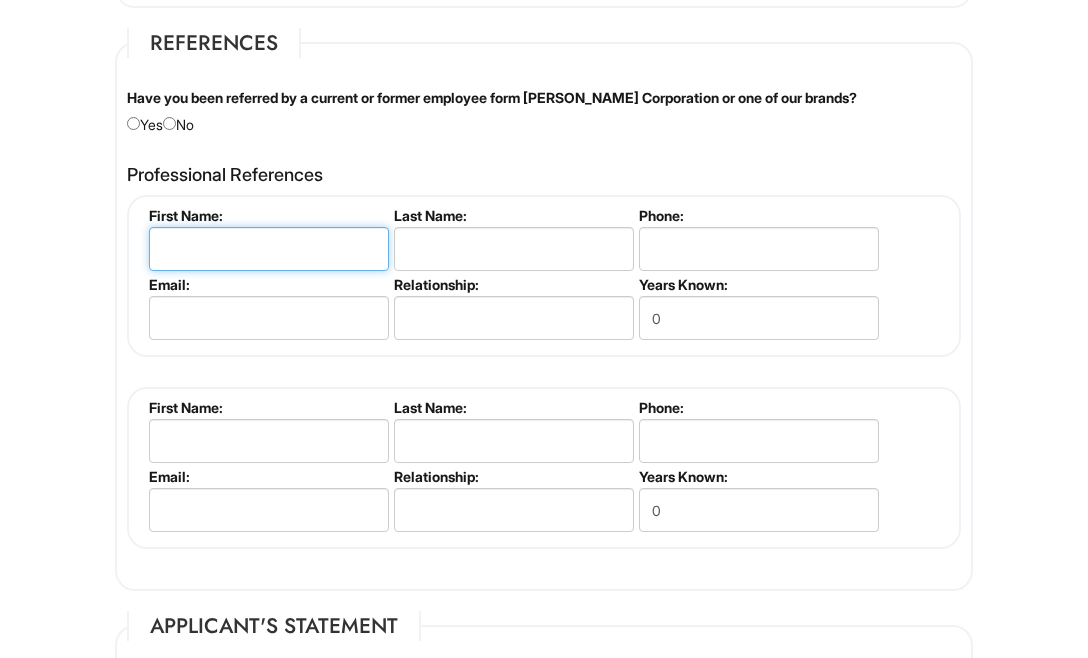 click at bounding box center (269, 249) 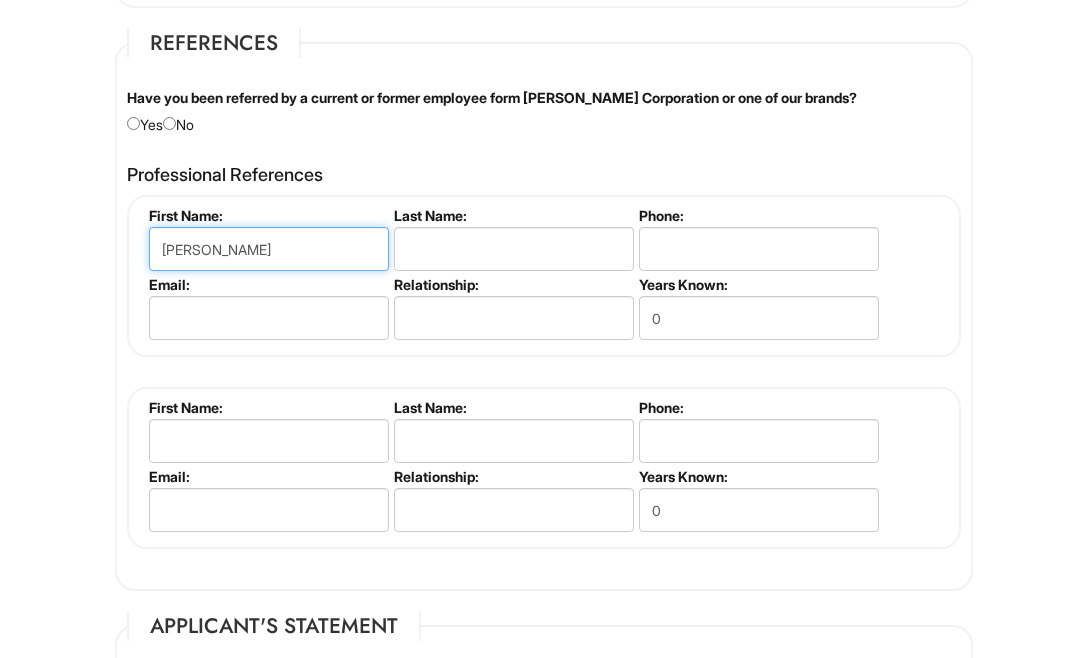 type on "[PERSON_NAME]" 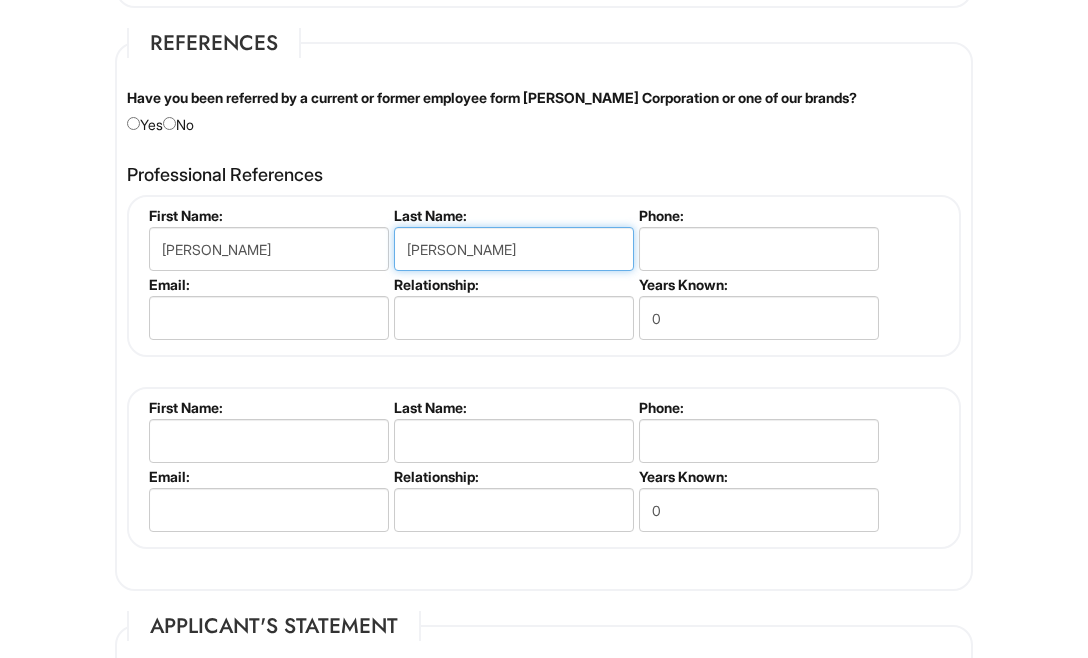 type on "[PERSON_NAME]" 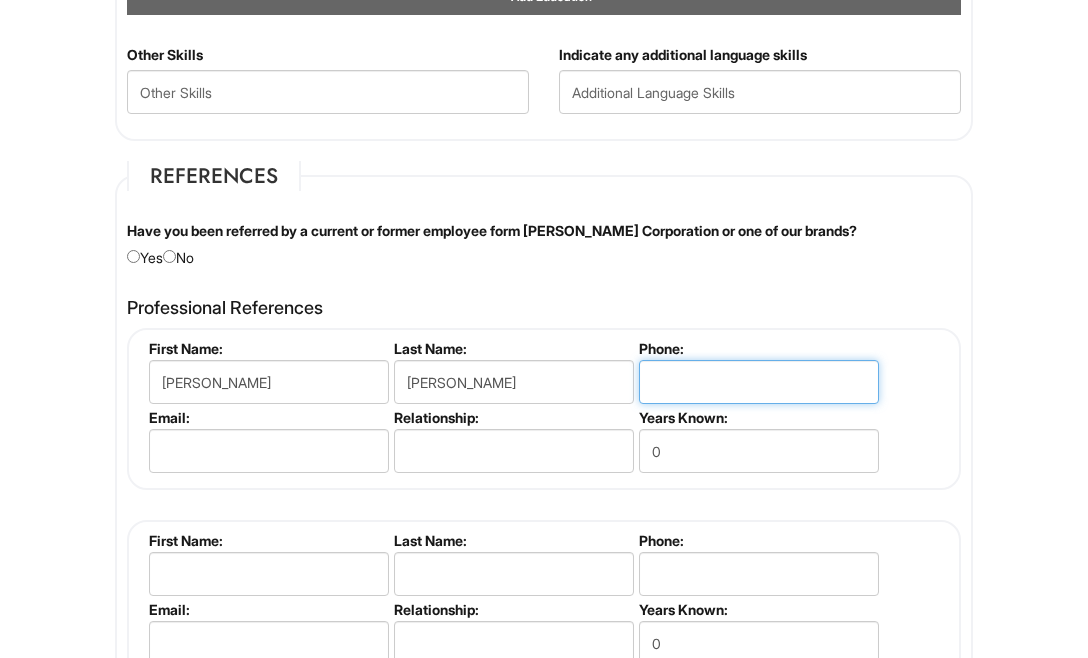 scroll, scrollTop: 2220, scrollLeft: 0, axis: vertical 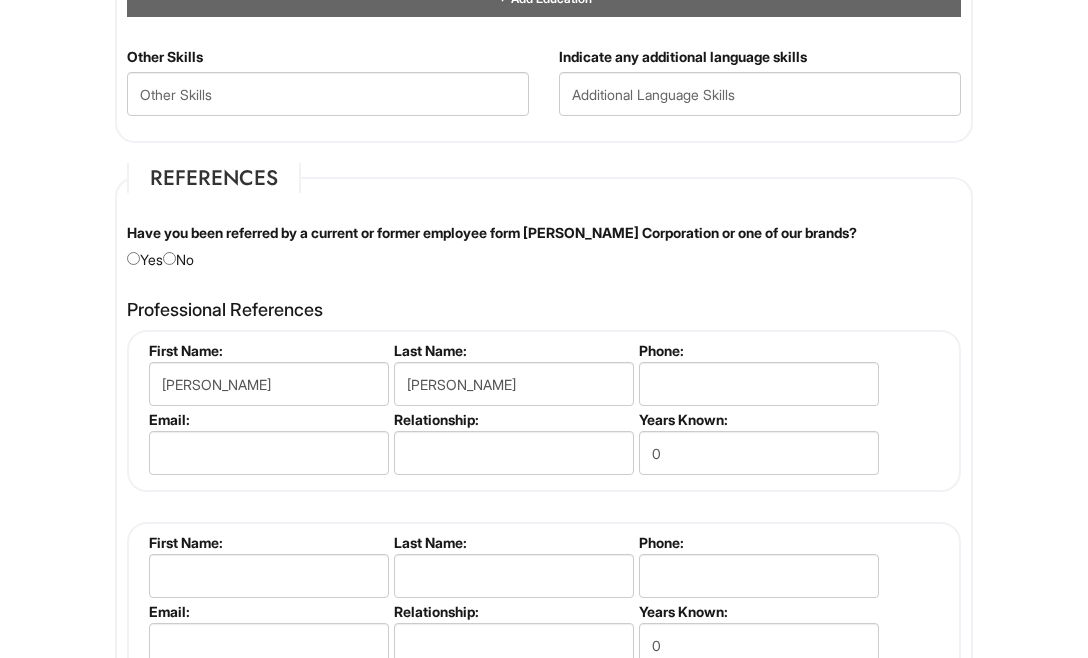click at bounding box center (169, 258) 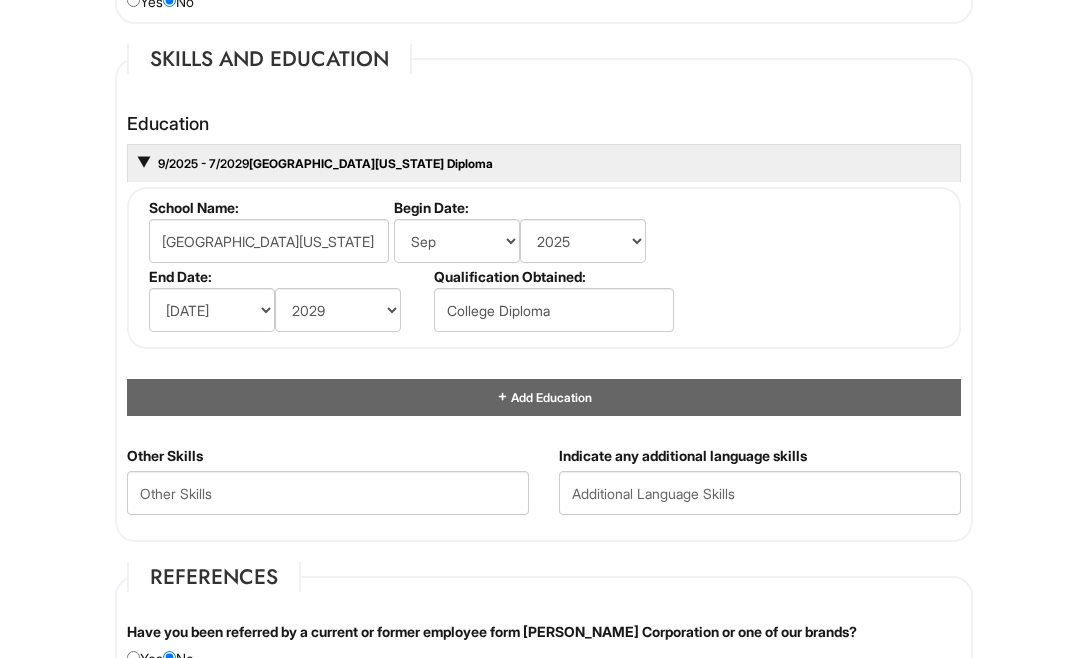 scroll, scrollTop: 1820, scrollLeft: 0, axis: vertical 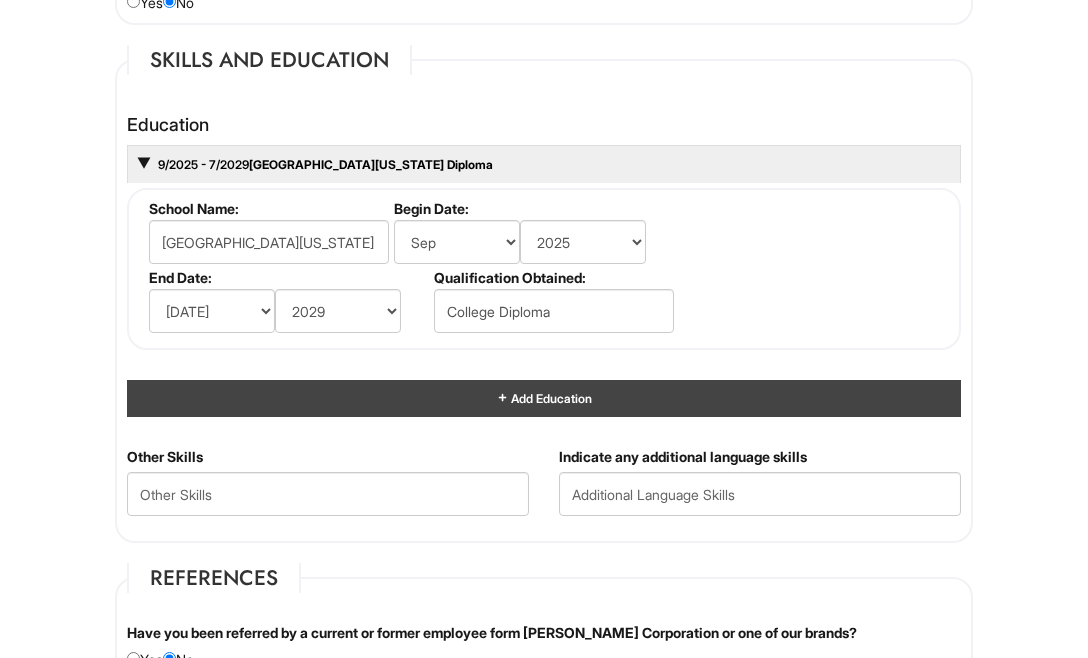 click on "Add Education" at bounding box center (544, 398) 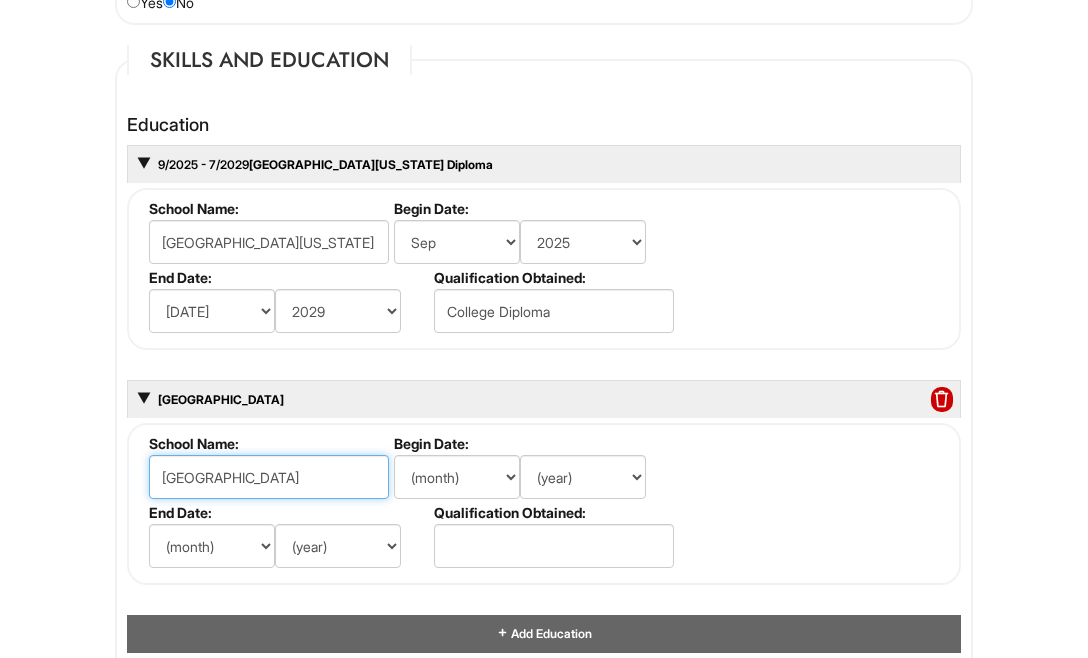 type on "[GEOGRAPHIC_DATA]" 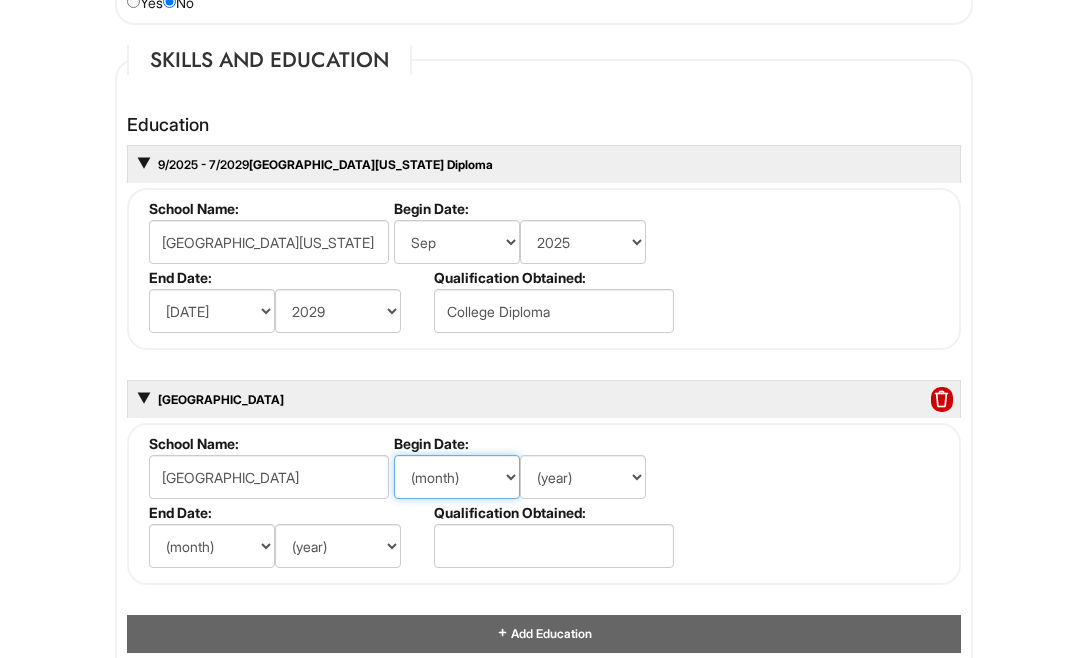 select on "9" 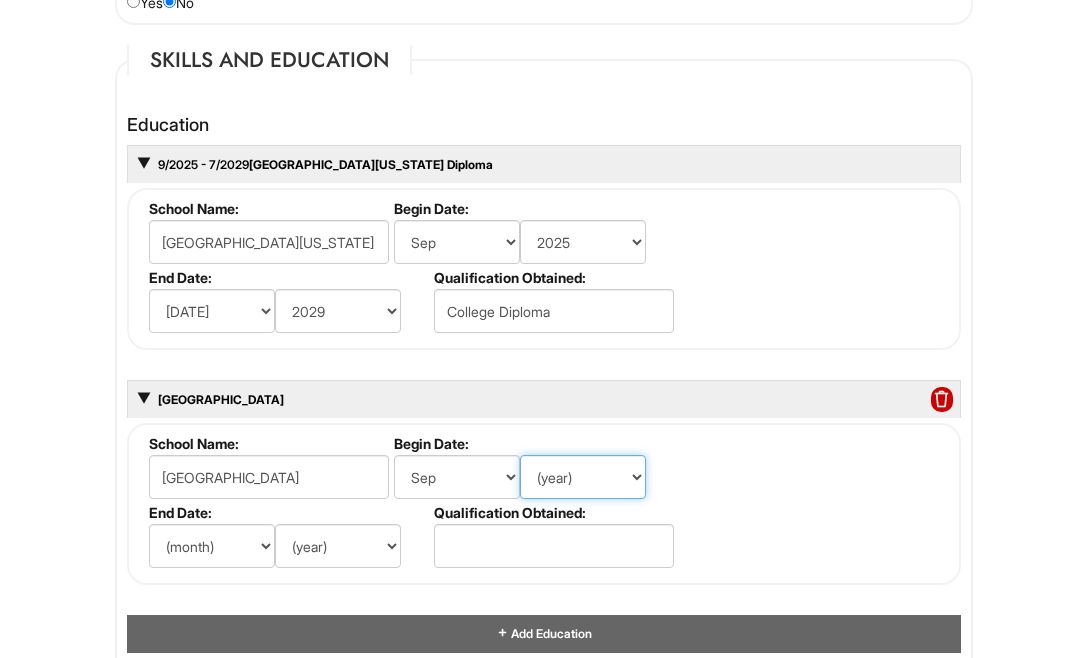 select on "2021" 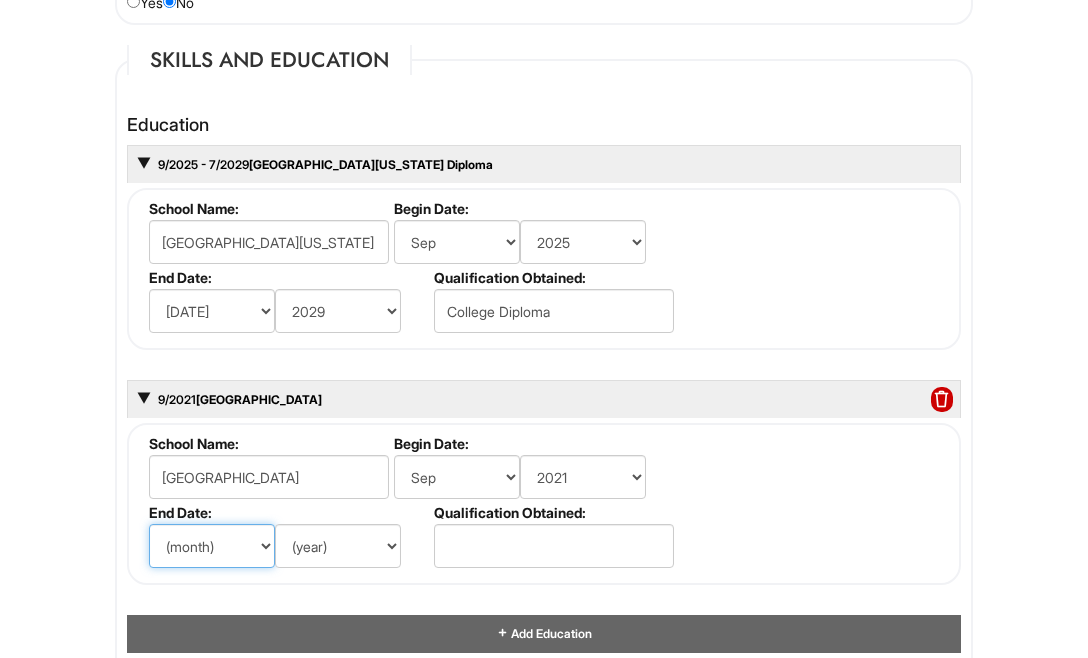 select on "6" 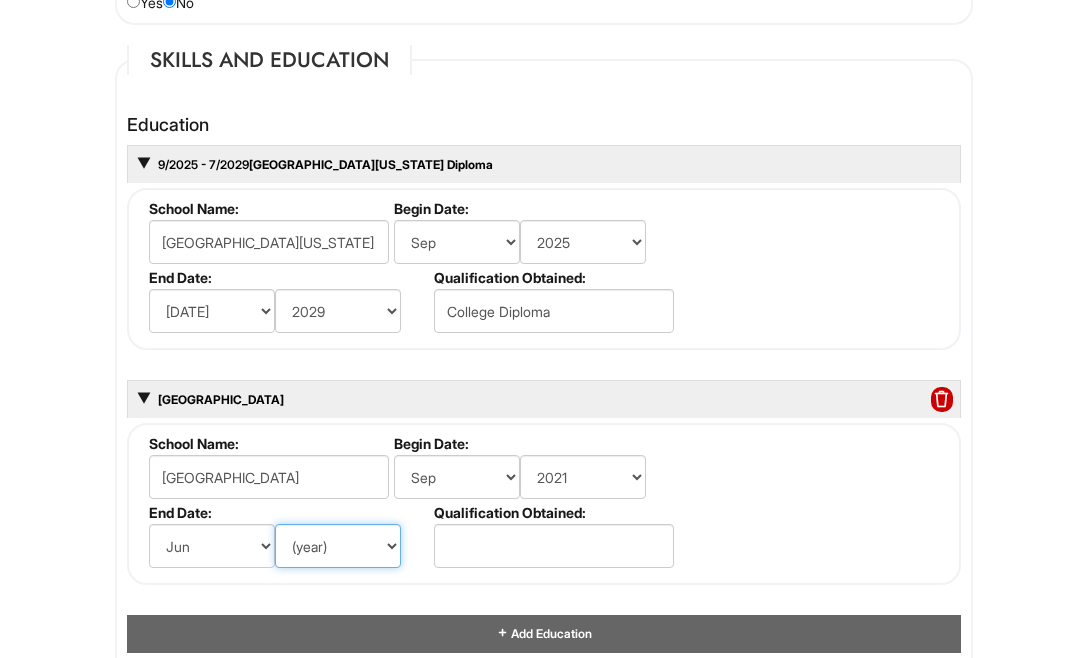 select on "2025" 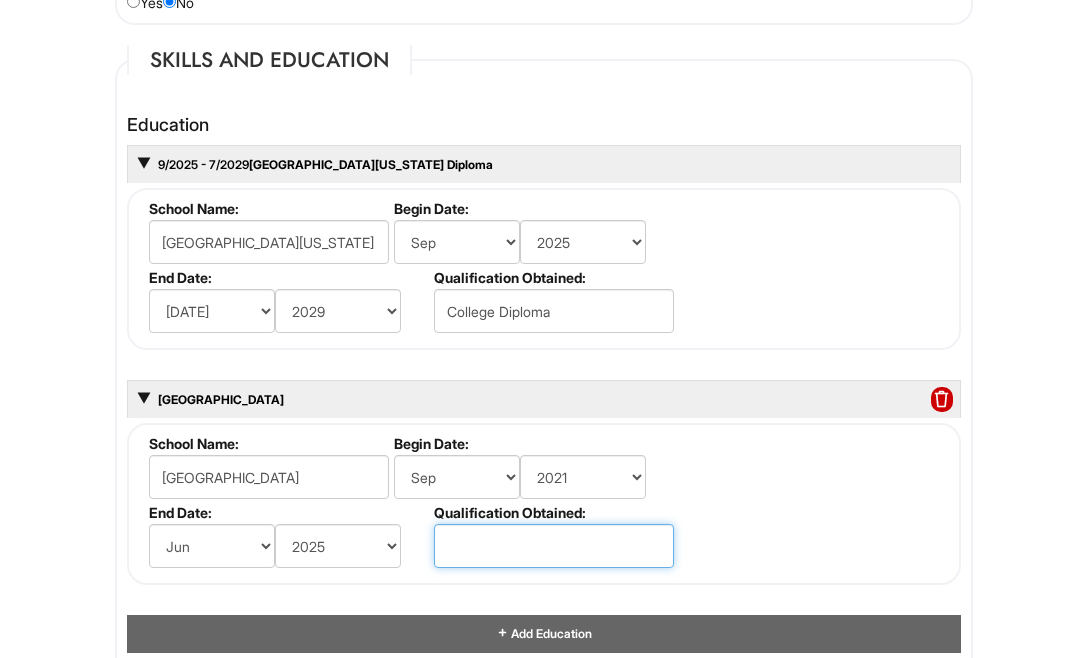 click at bounding box center [554, 546] 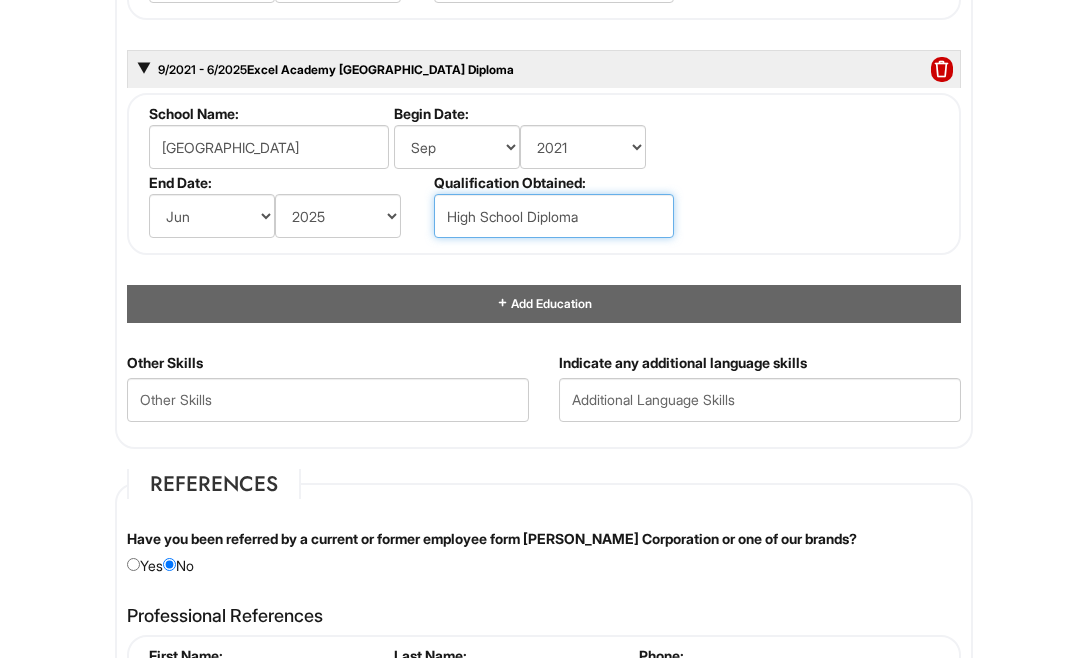 scroll, scrollTop: 2153, scrollLeft: 0, axis: vertical 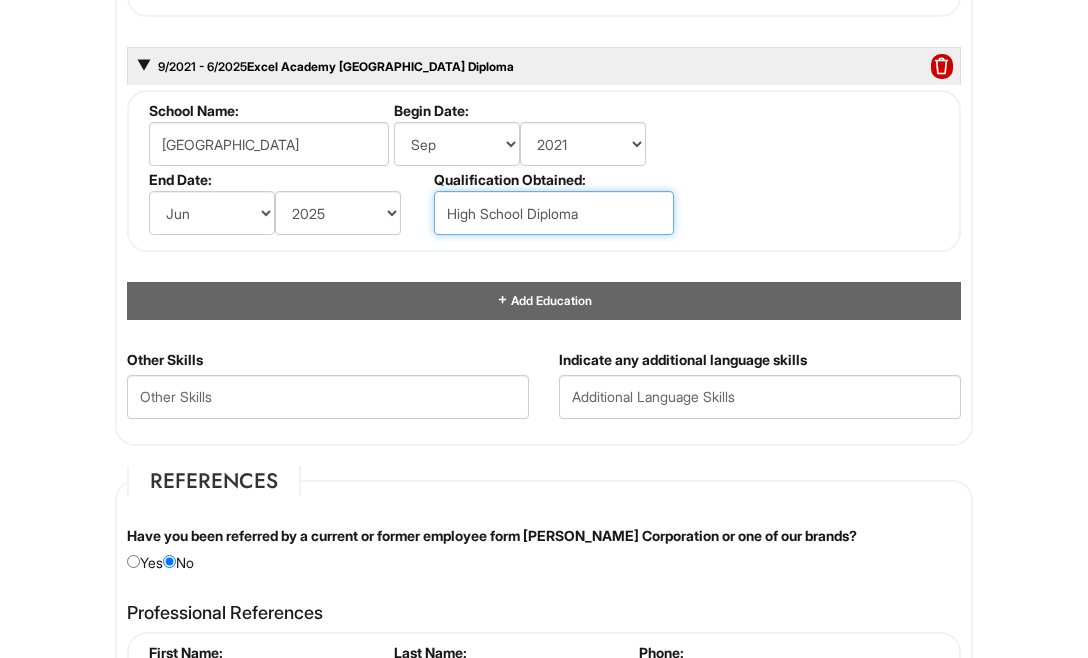 type on "High School Diploma" 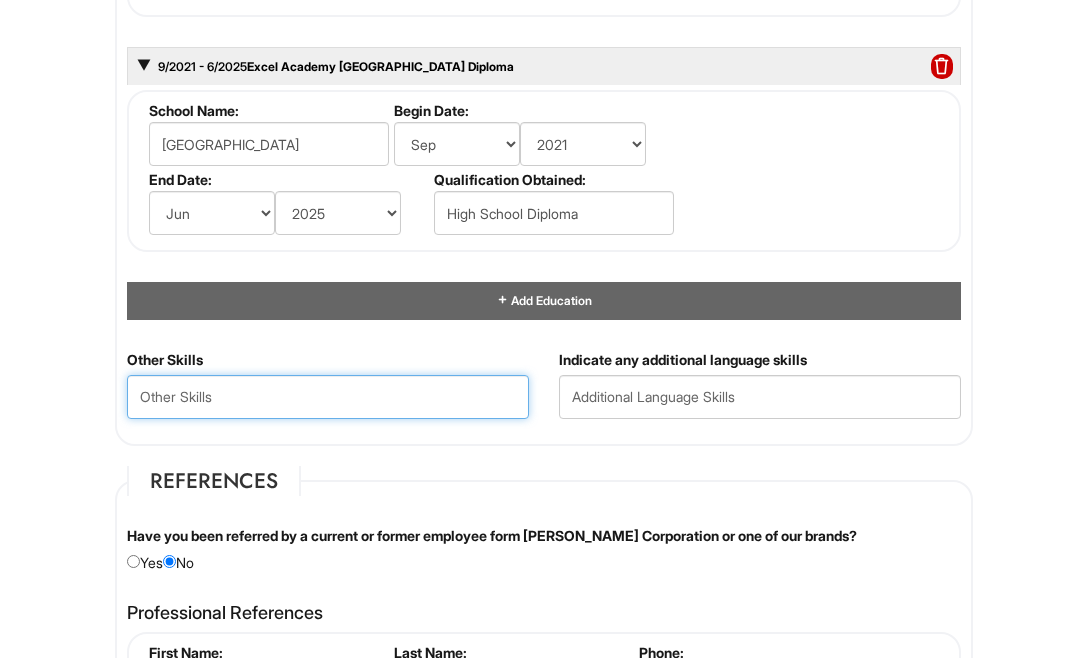 click at bounding box center [328, 397] 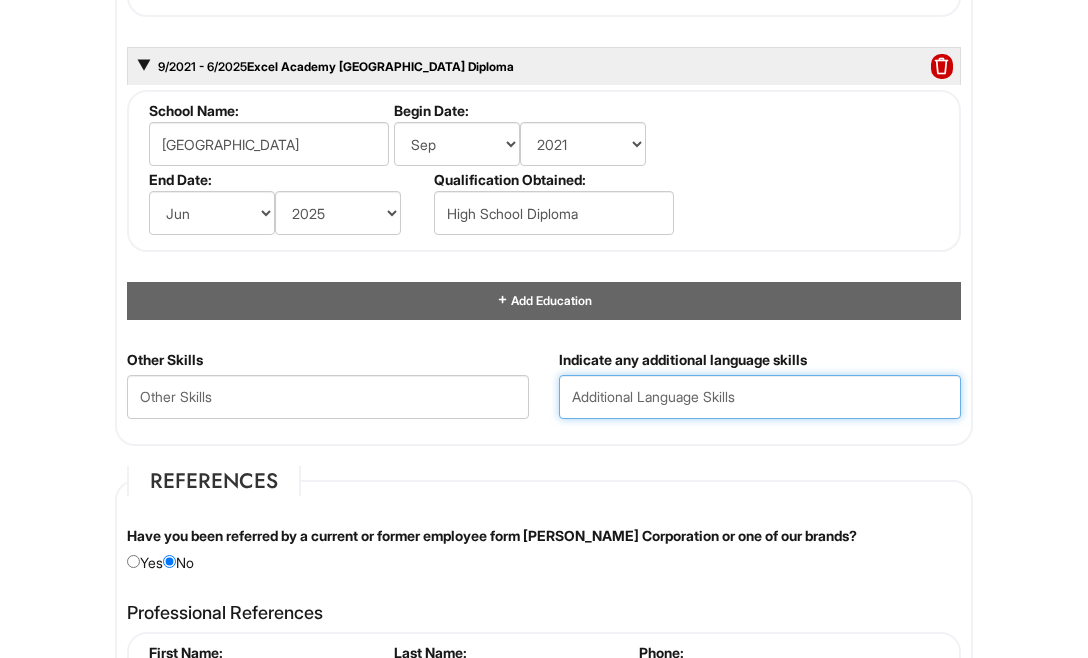 click at bounding box center [760, 397] 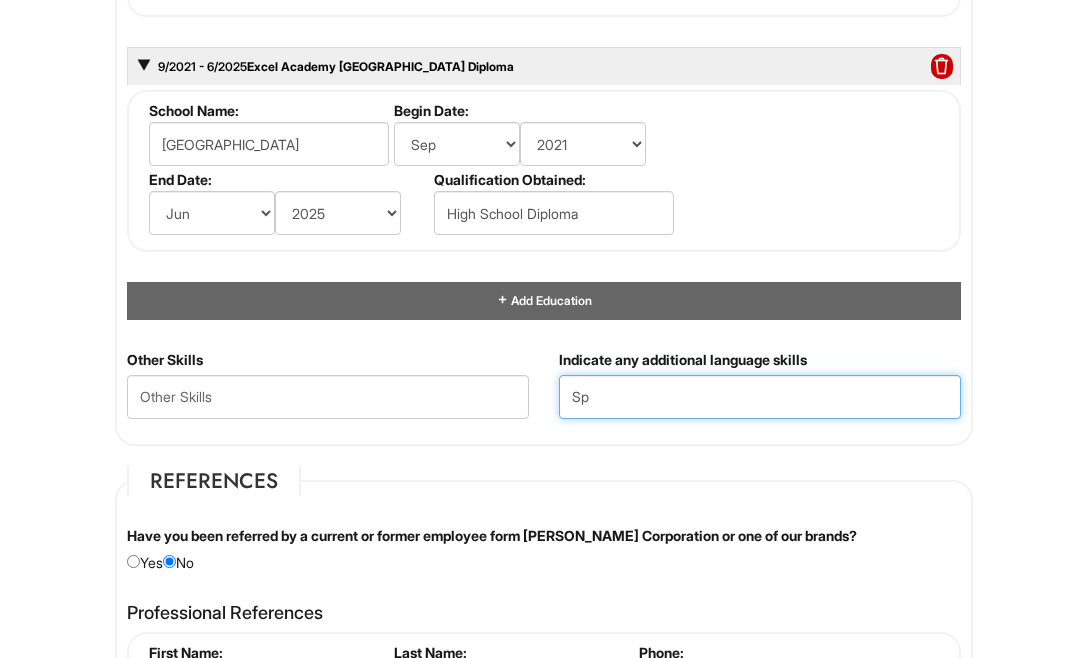 type on "S" 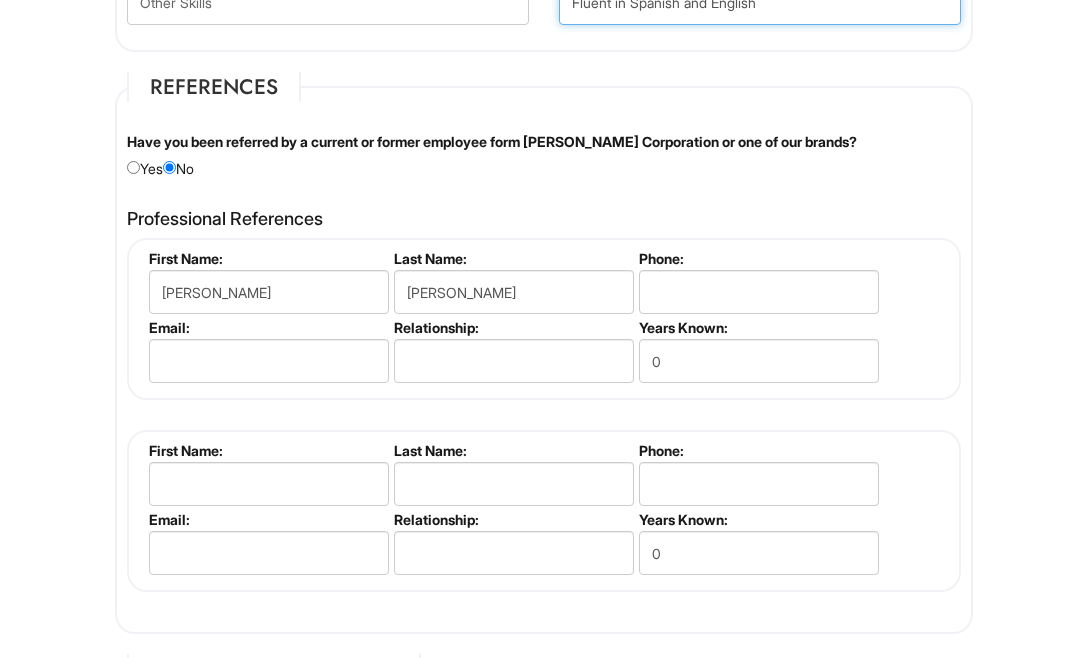 scroll, scrollTop: 2555, scrollLeft: 0, axis: vertical 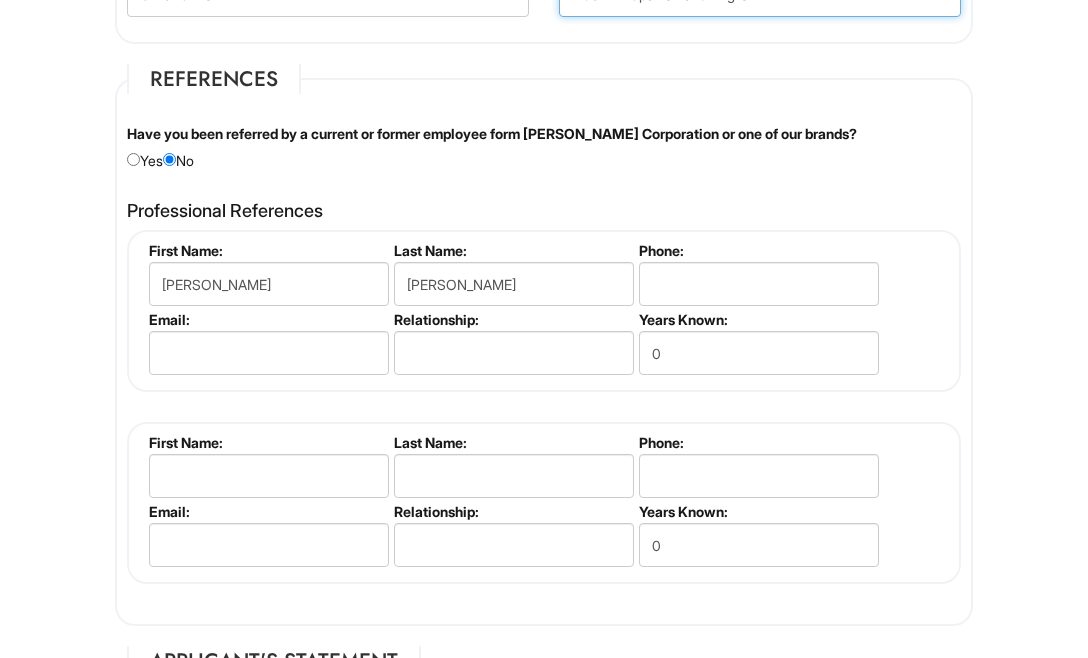 type on "Fluent in Spanish and English" 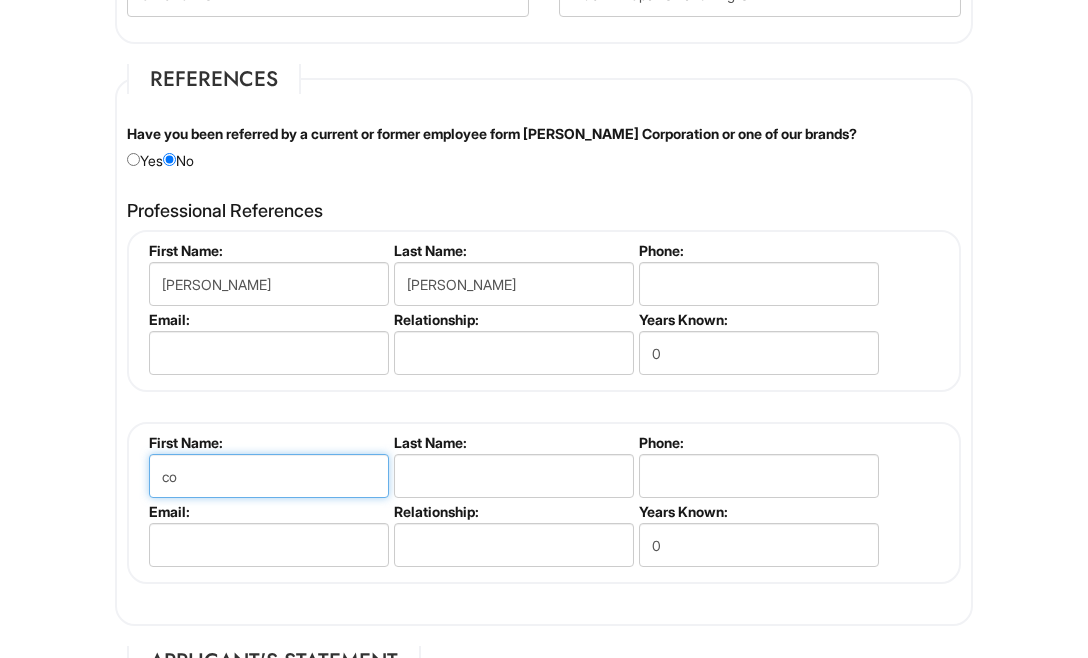 type on "c" 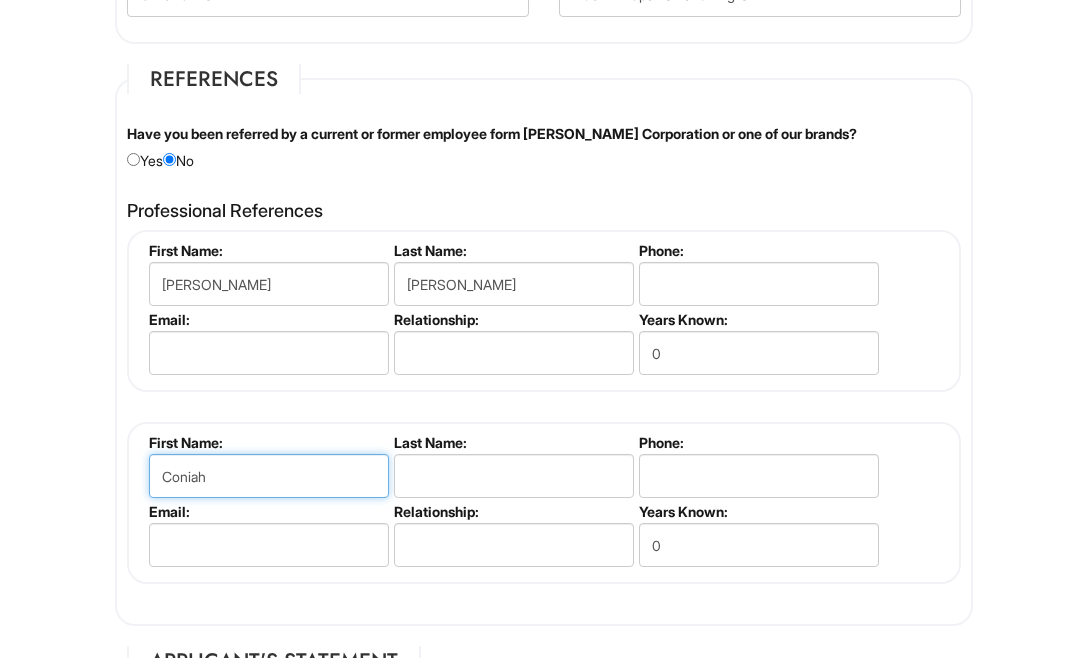 type on "Coniah" 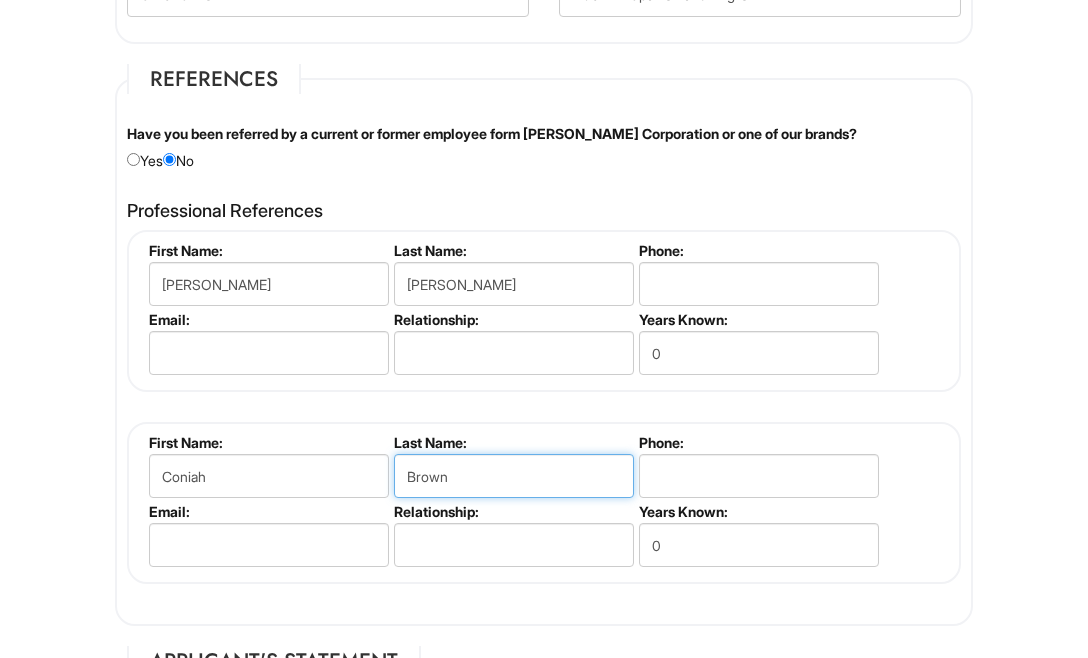 type on "Brown" 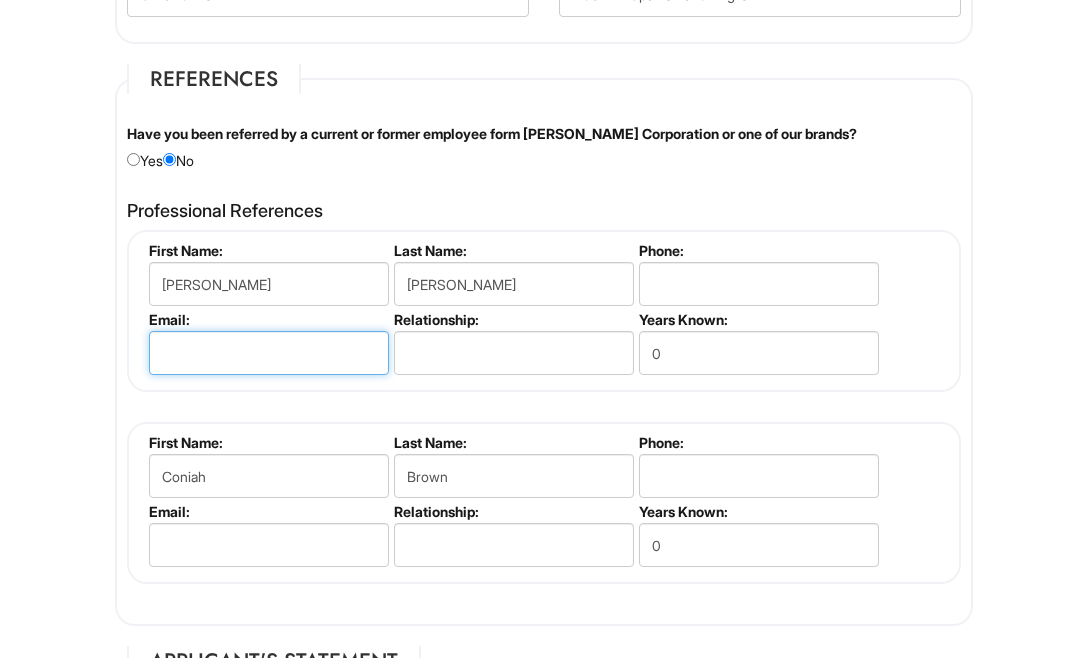 type on "s" 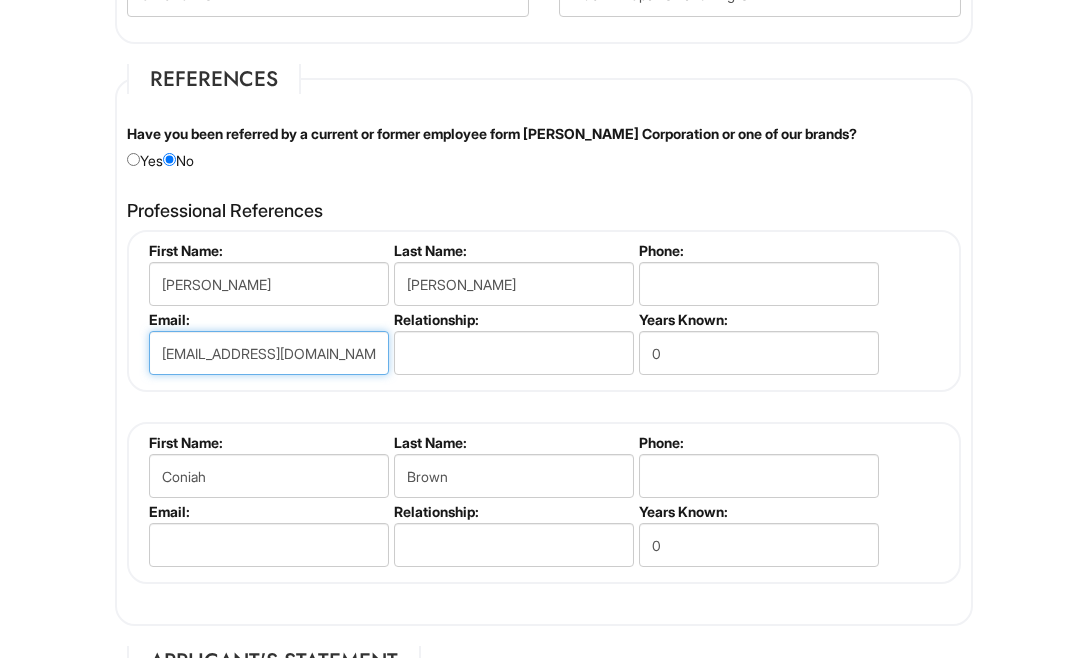 type on "[EMAIL_ADDRESS][DOMAIN_NAME]" 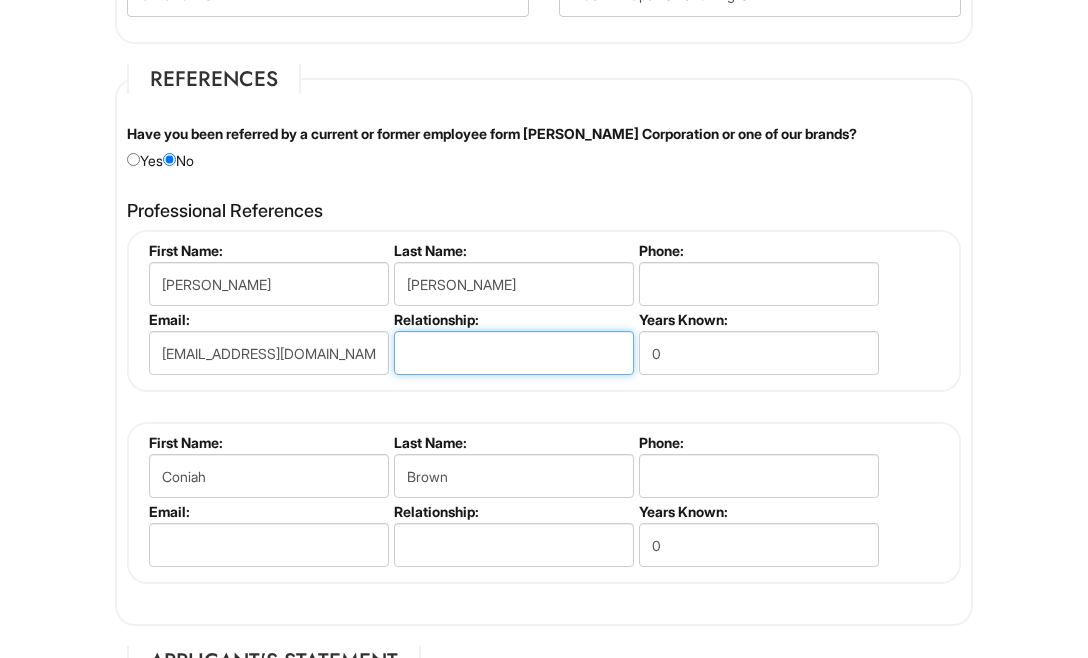 click at bounding box center [514, 353] 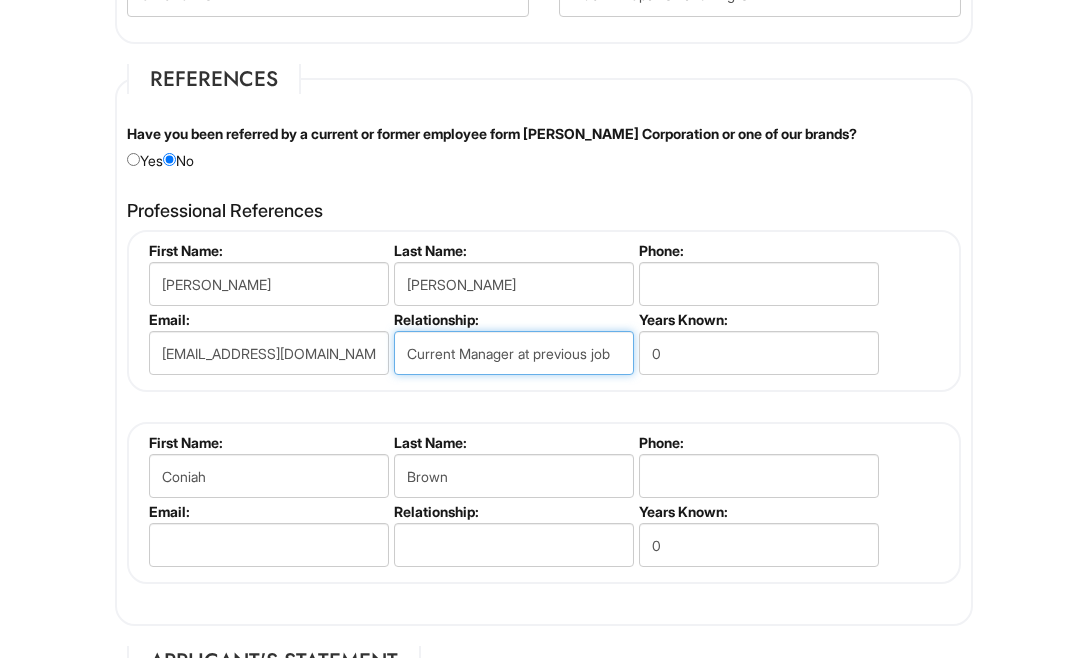 type on "Current Manager at previous job" 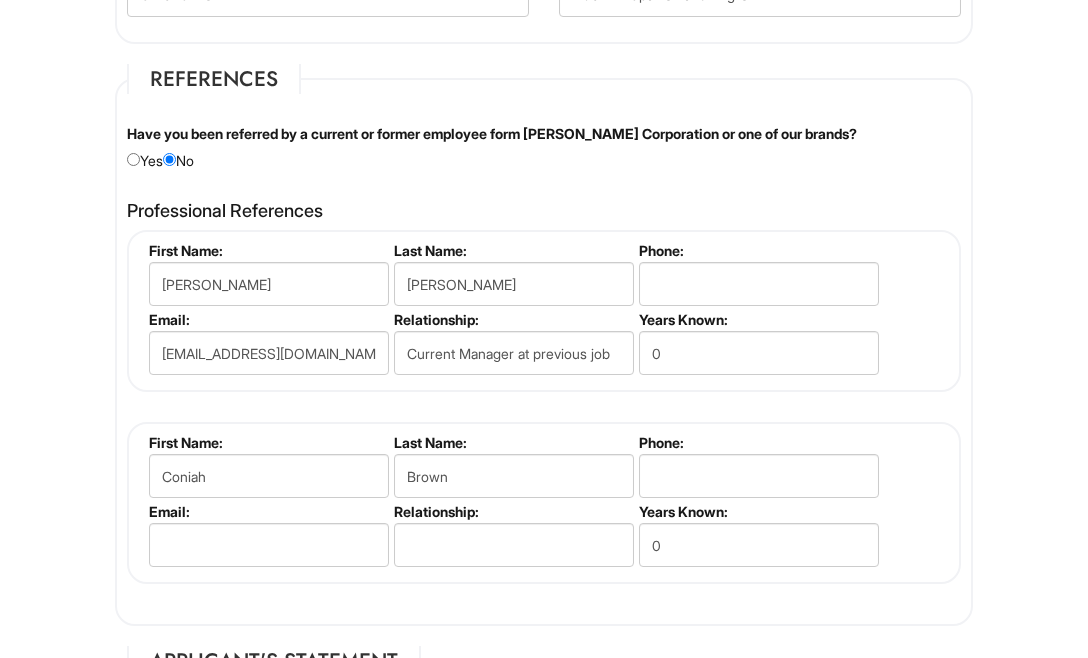 click on "Phone:" at bounding box center (756, 276) 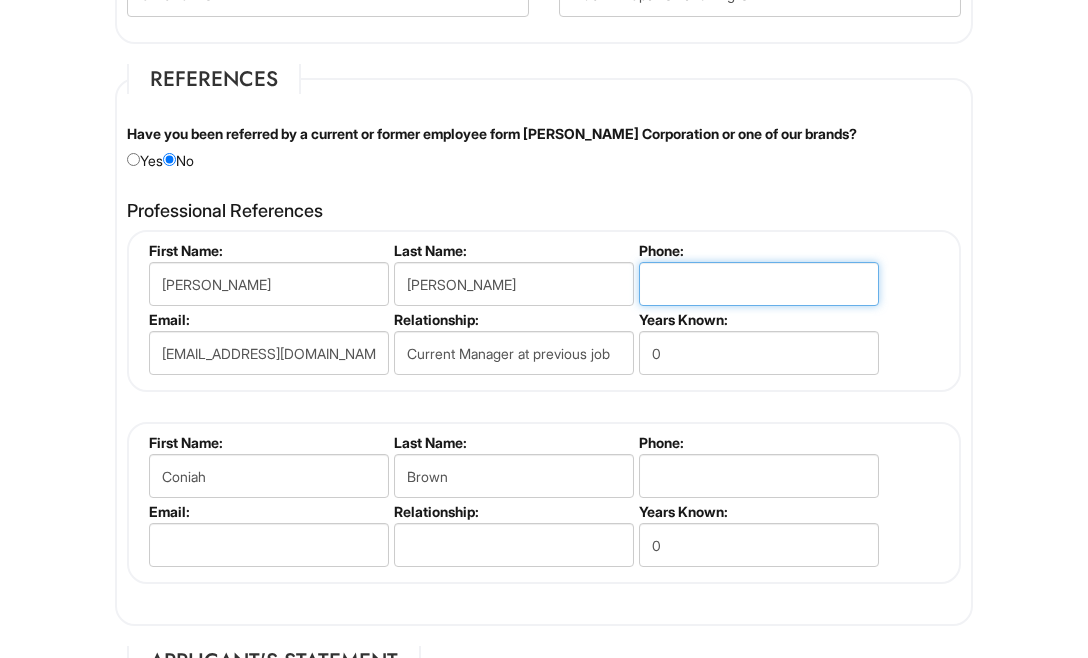 click at bounding box center (759, 284) 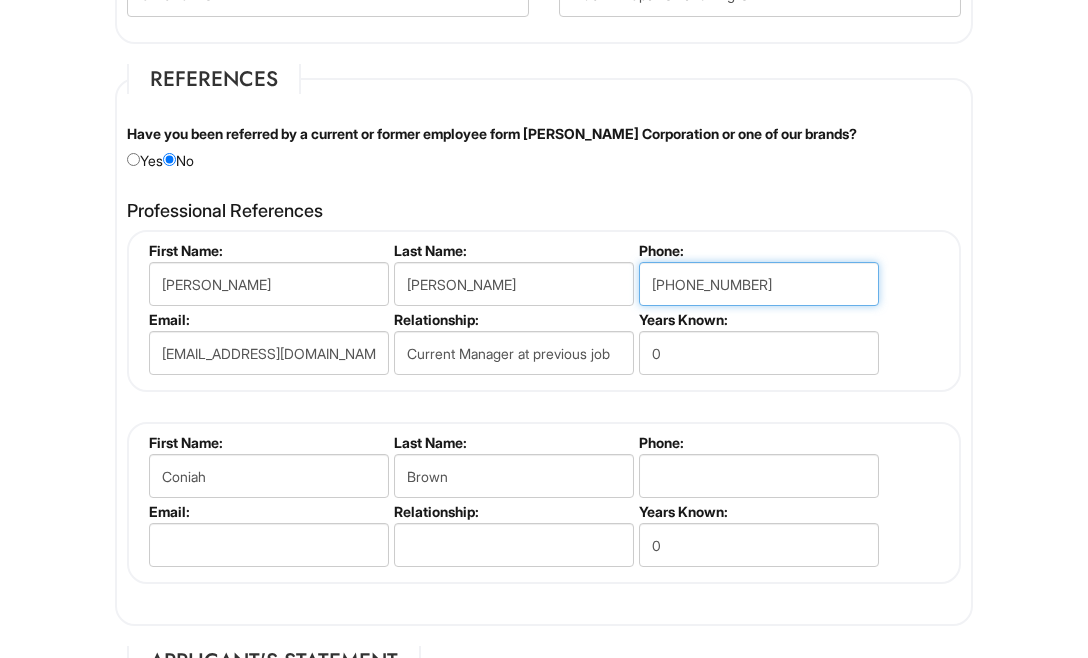 type on "[PHONE_NUMBER]" 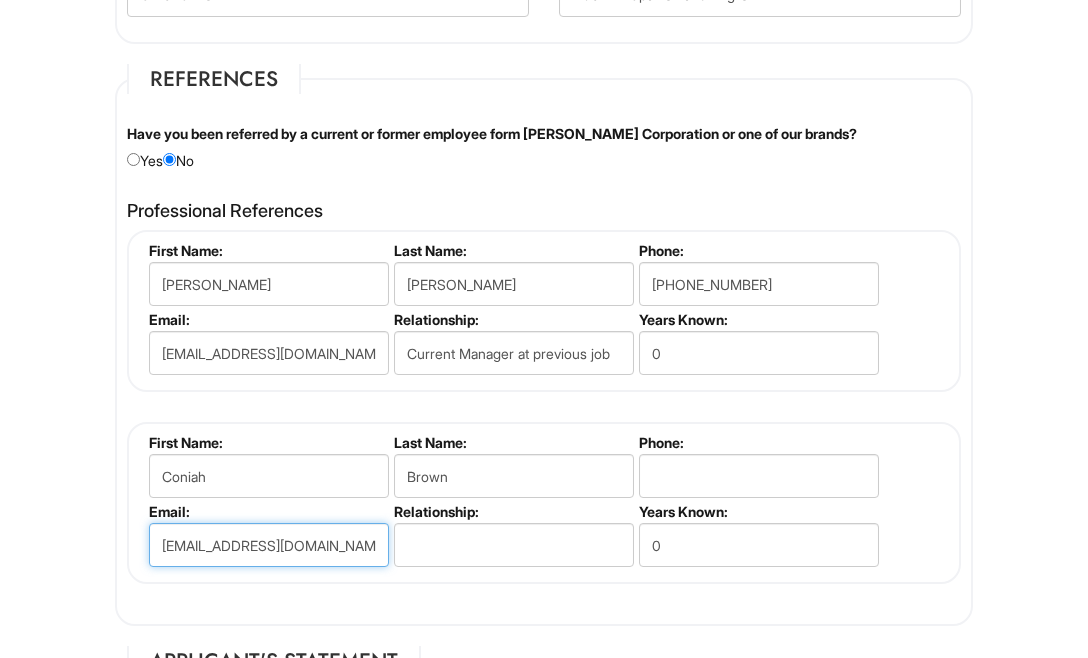type on "[EMAIL_ADDRESS][DOMAIN_NAME]" 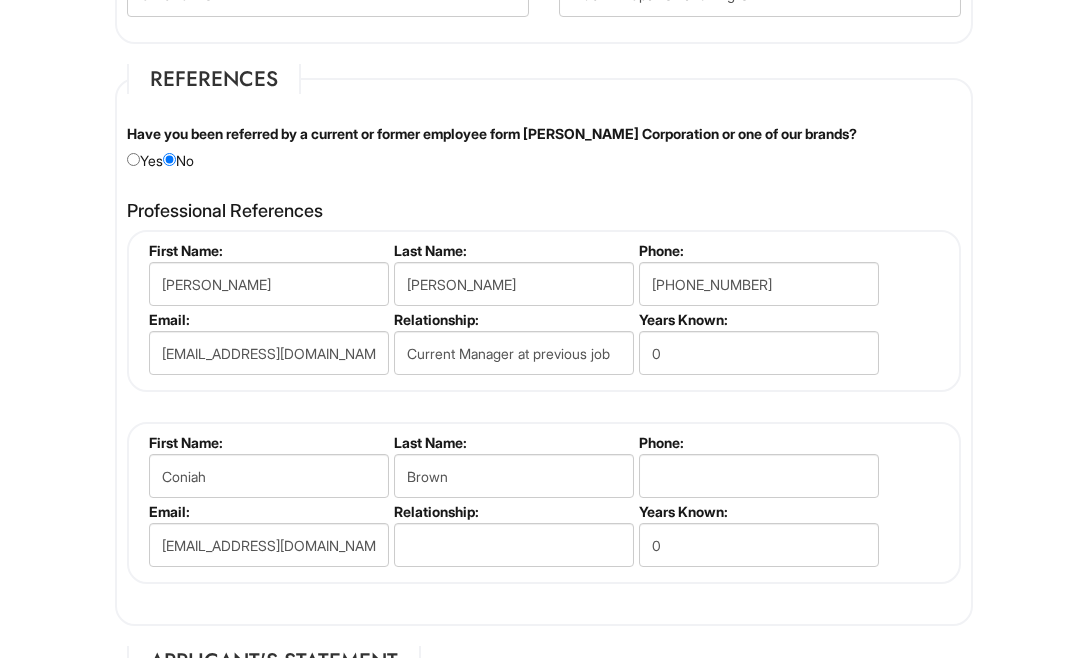 click on "Relationship:" at bounding box center [512, 511] 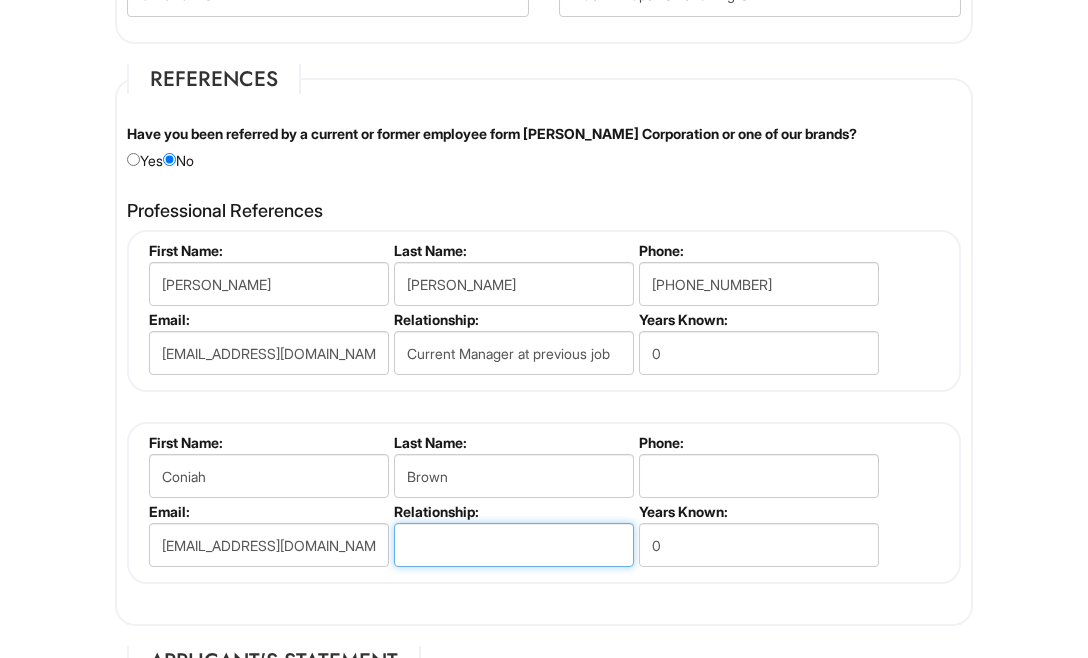 click at bounding box center [514, 545] 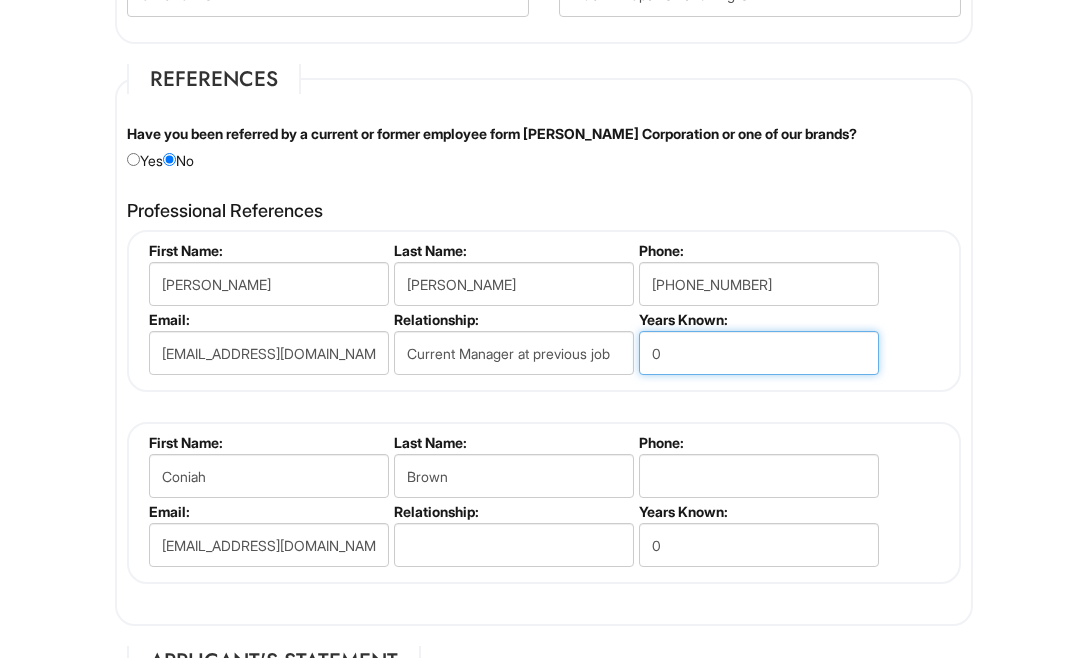 click on "0" at bounding box center [759, 353] 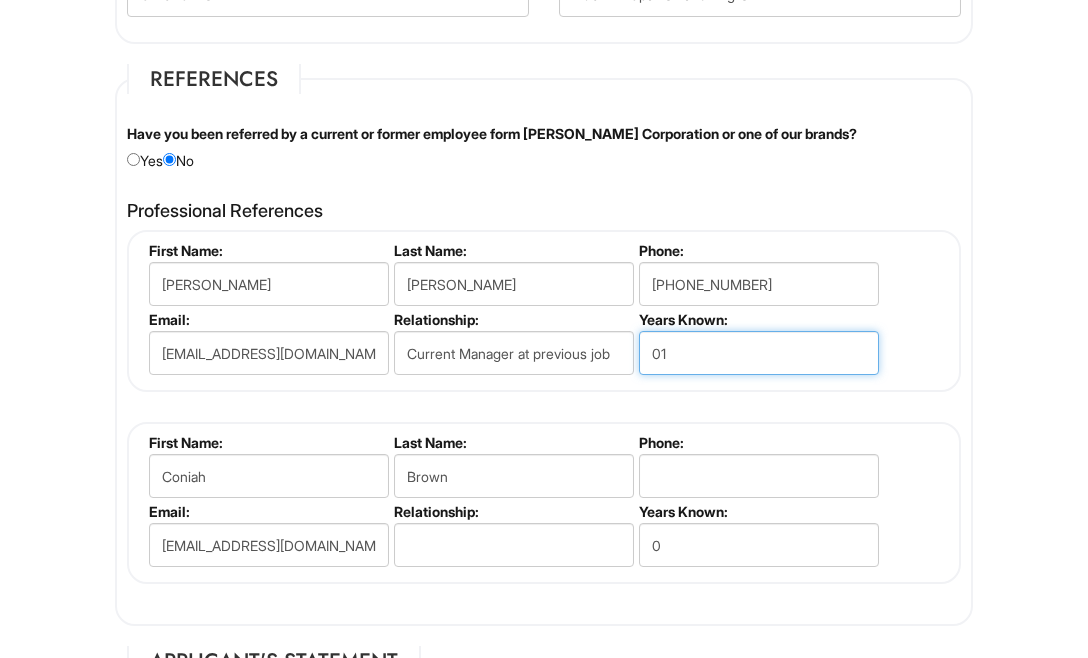type on "0" 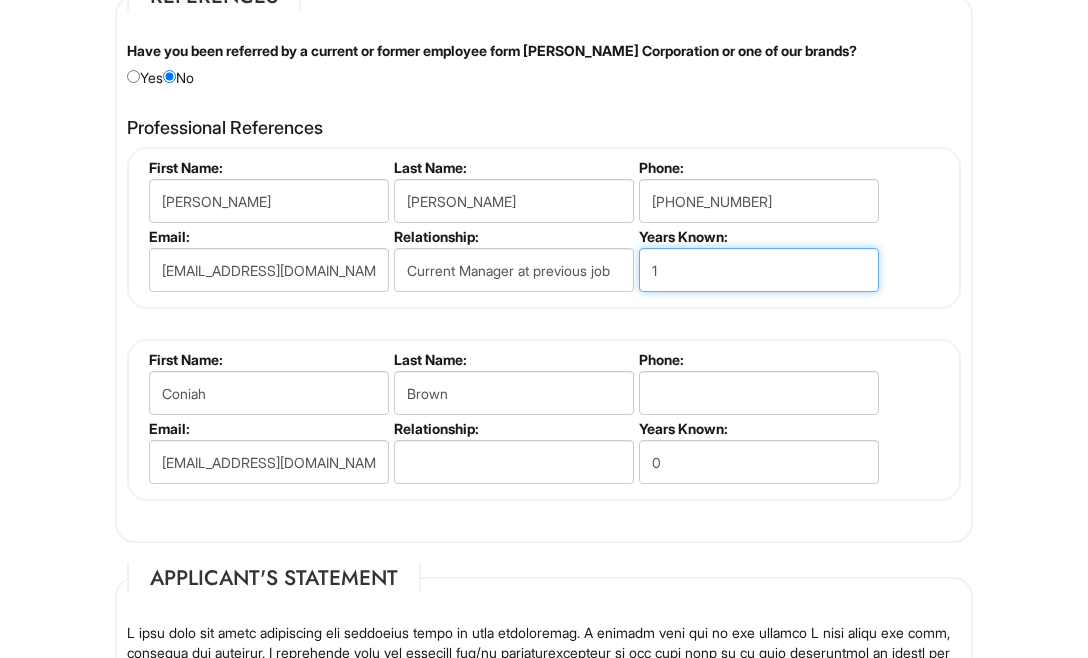 scroll, scrollTop: 2673, scrollLeft: 0, axis: vertical 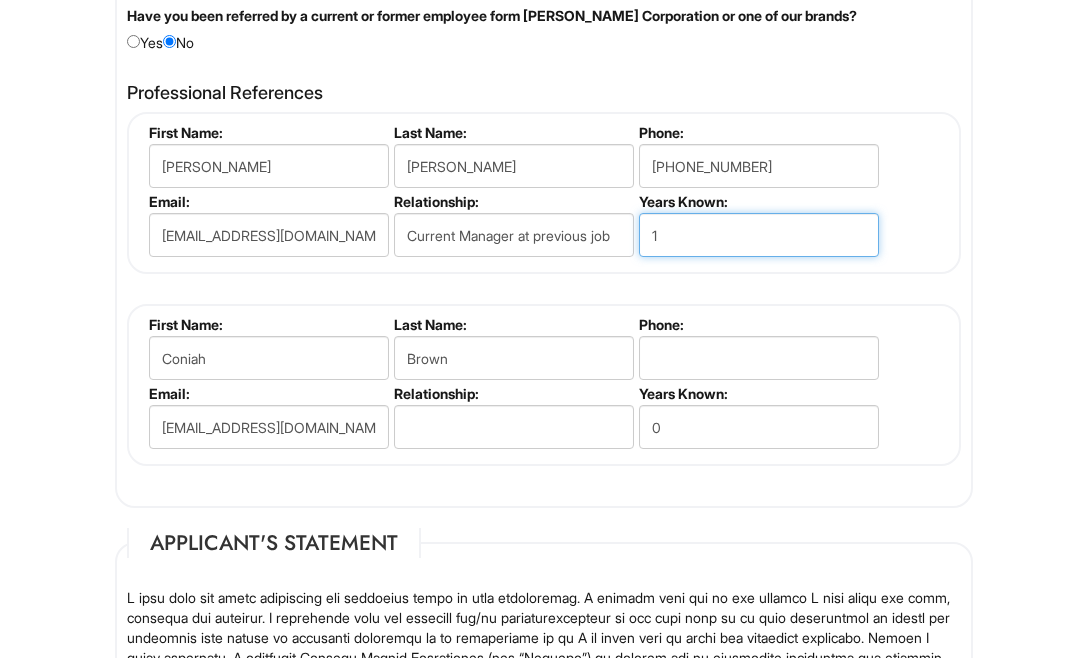 type on "1" 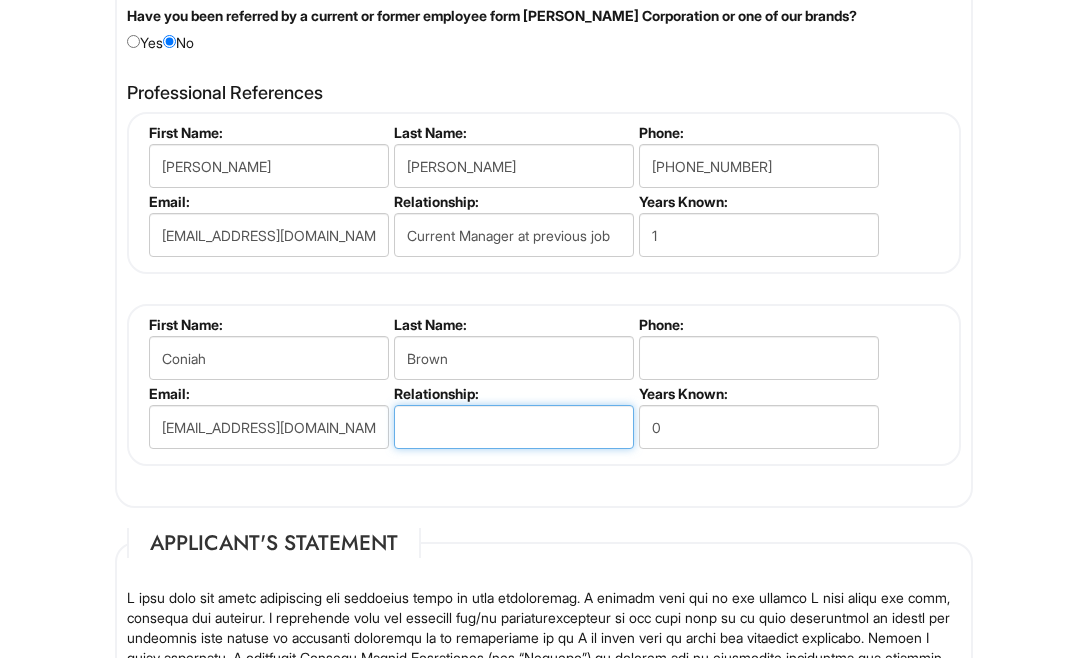 click at bounding box center [514, 427] 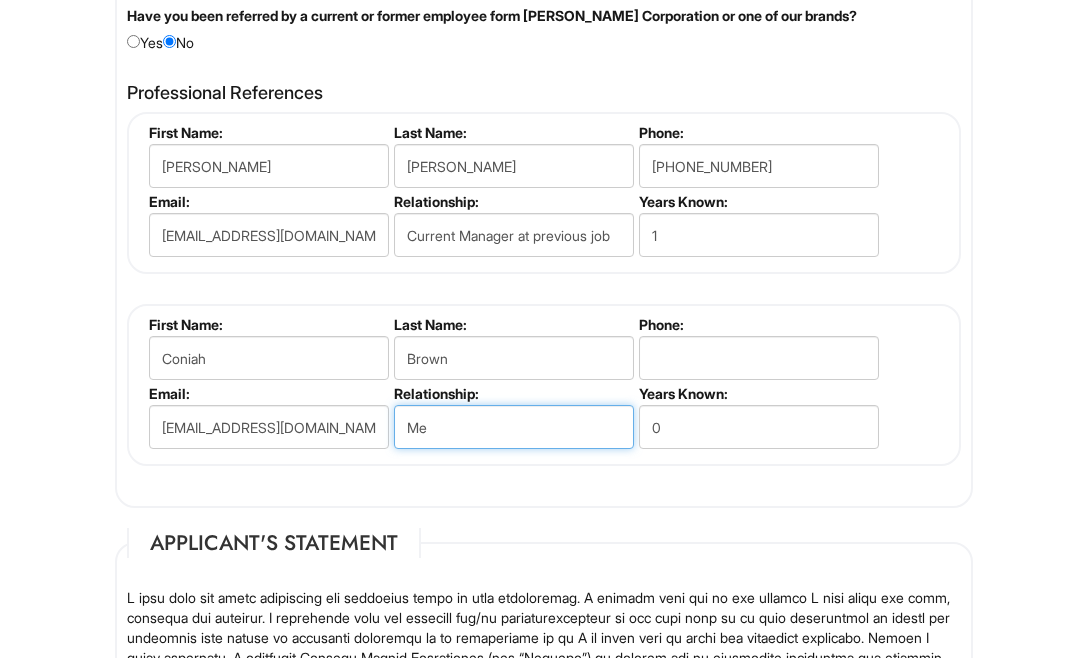 type on "M" 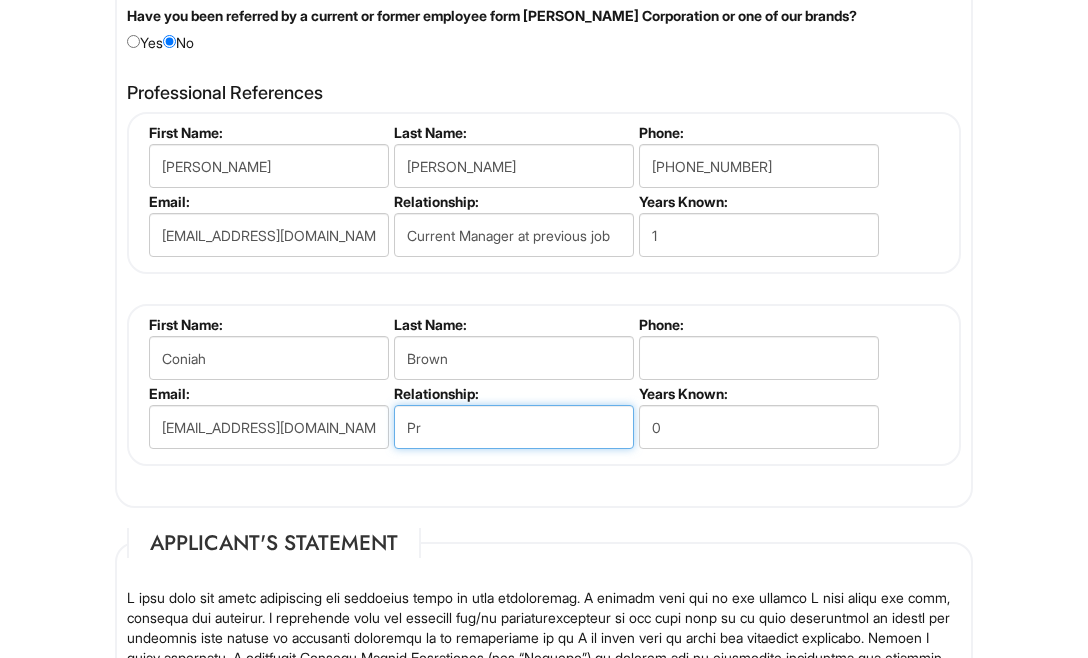 type on "P" 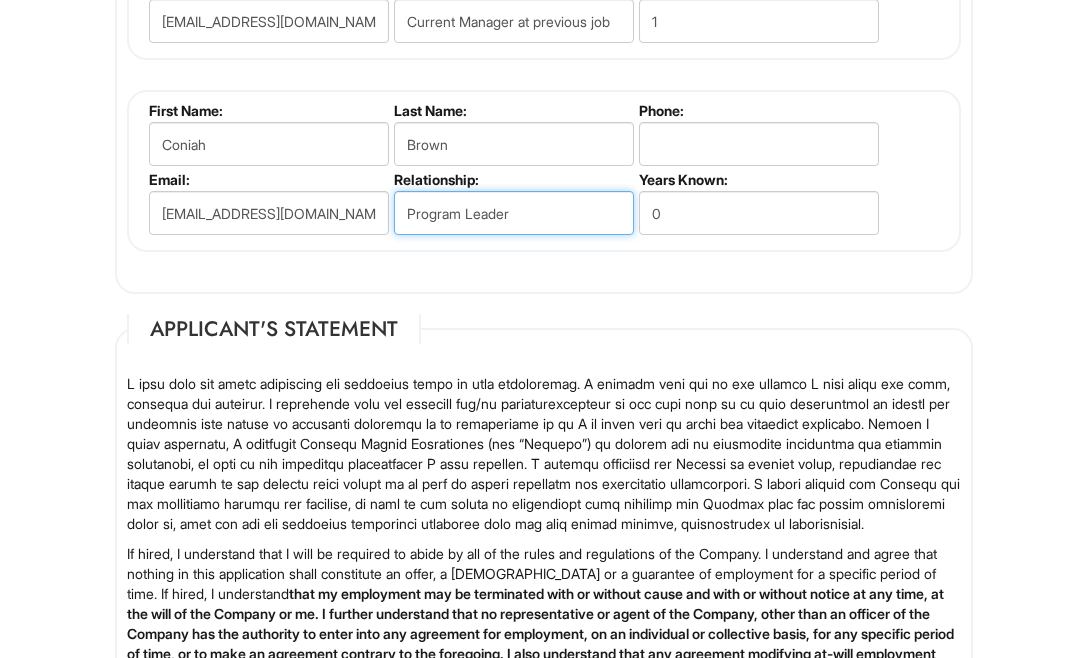scroll, scrollTop: 2888, scrollLeft: 0, axis: vertical 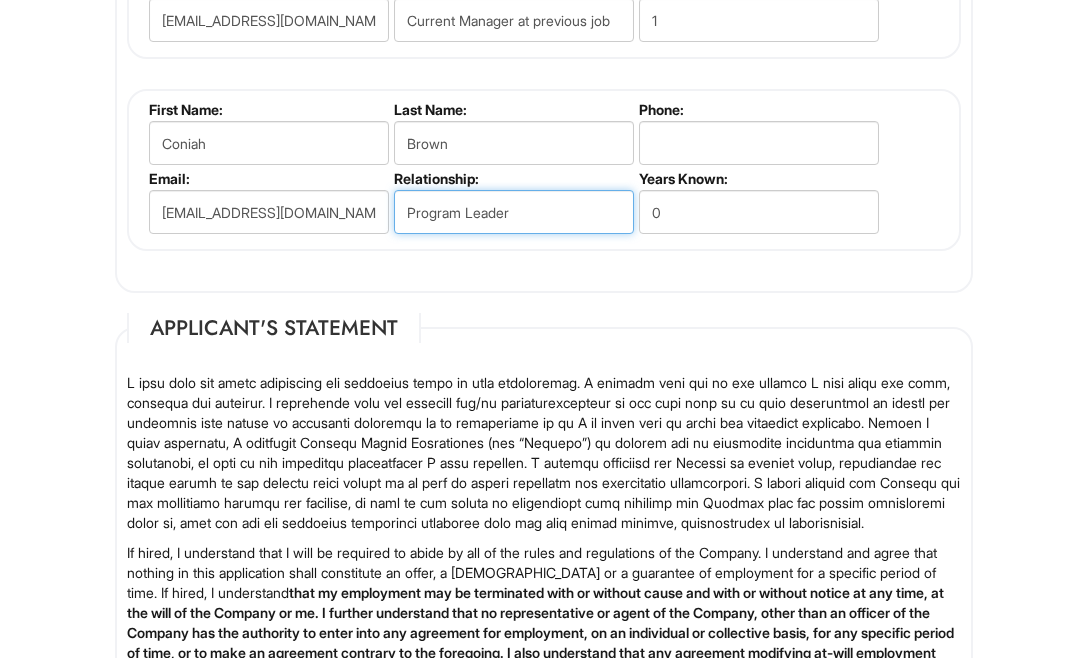 type on "Program Leader" 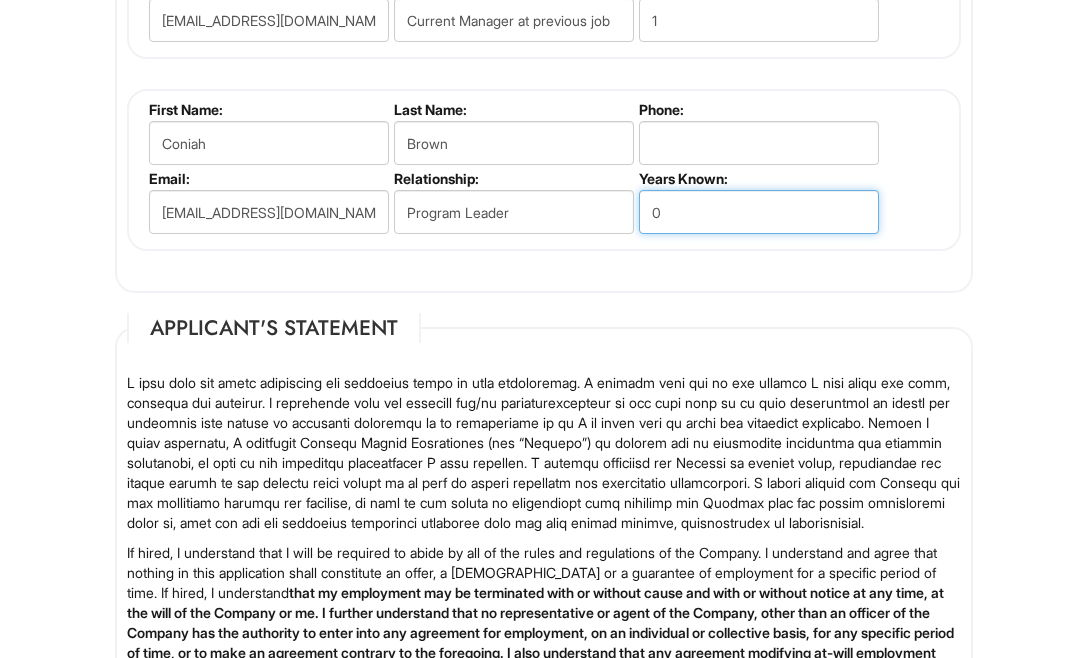 click on "0" at bounding box center (759, 212) 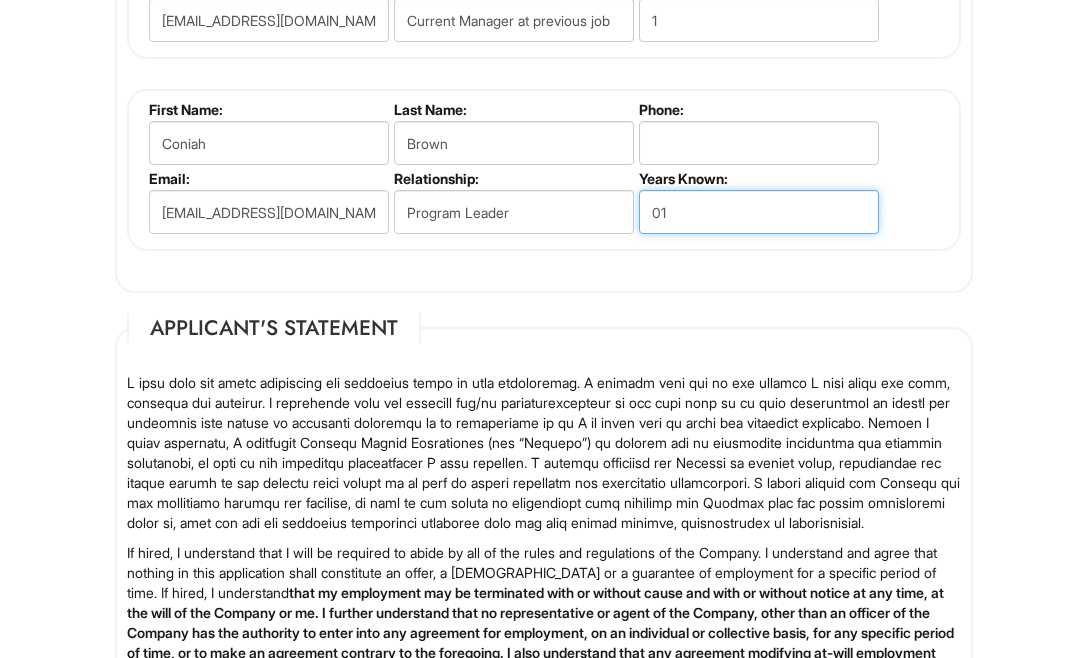 type on "0" 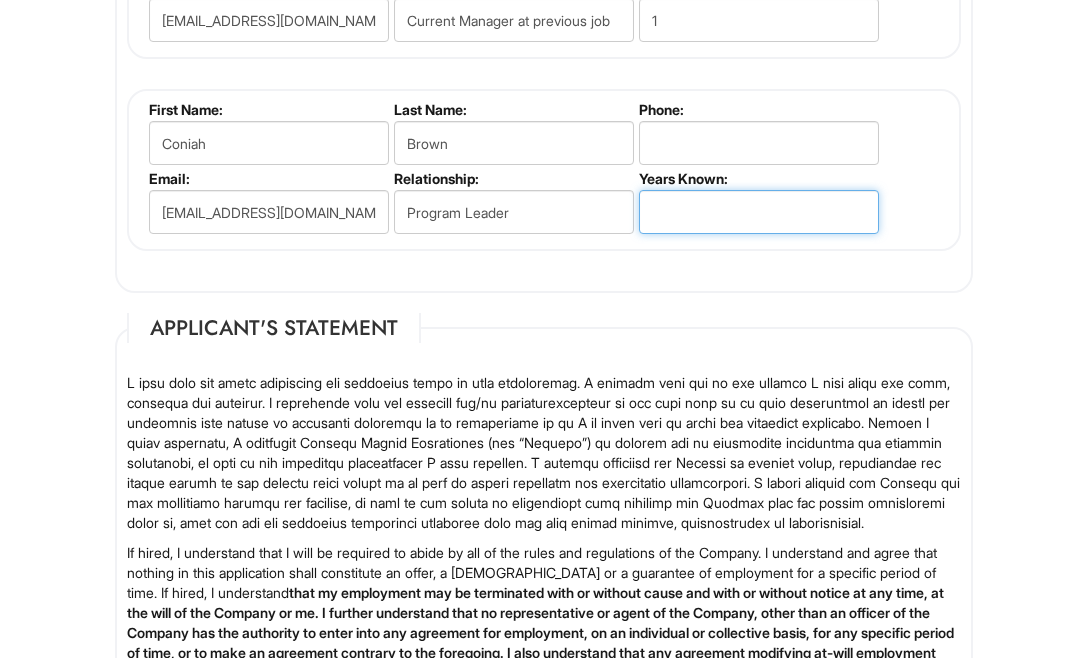 type on "2" 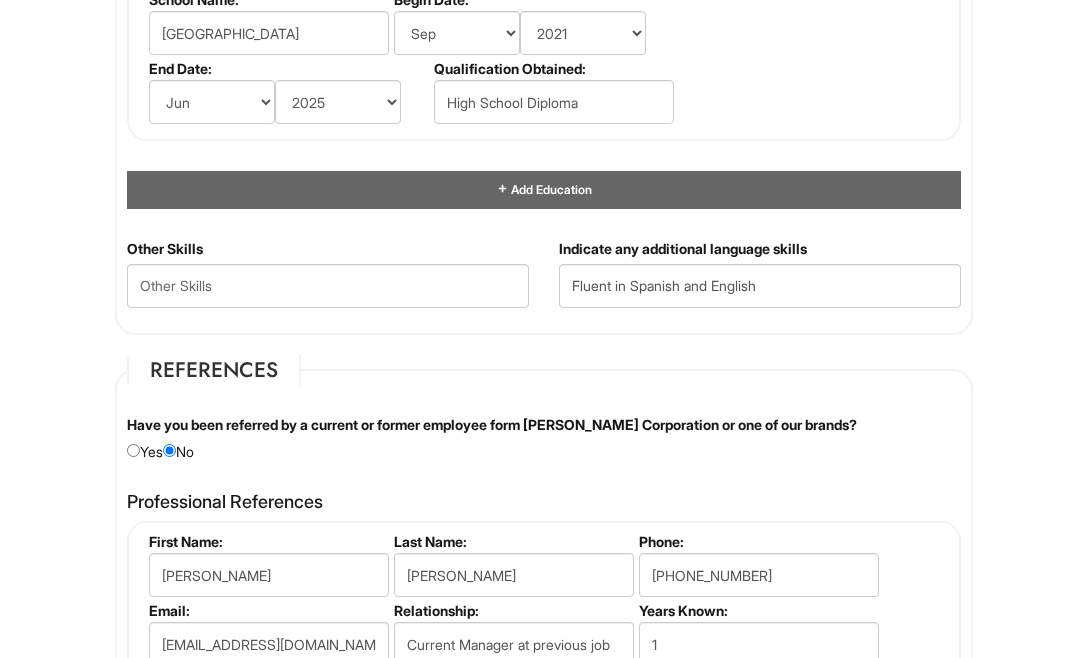 scroll, scrollTop: 2720, scrollLeft: 0, axis: vertical 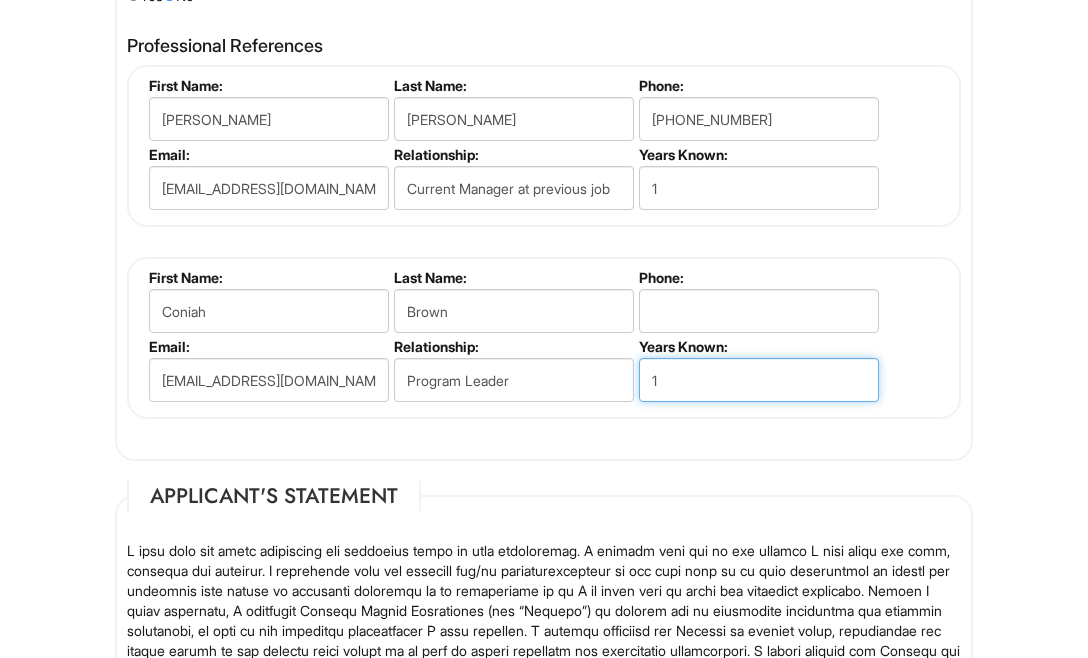 type on "1" 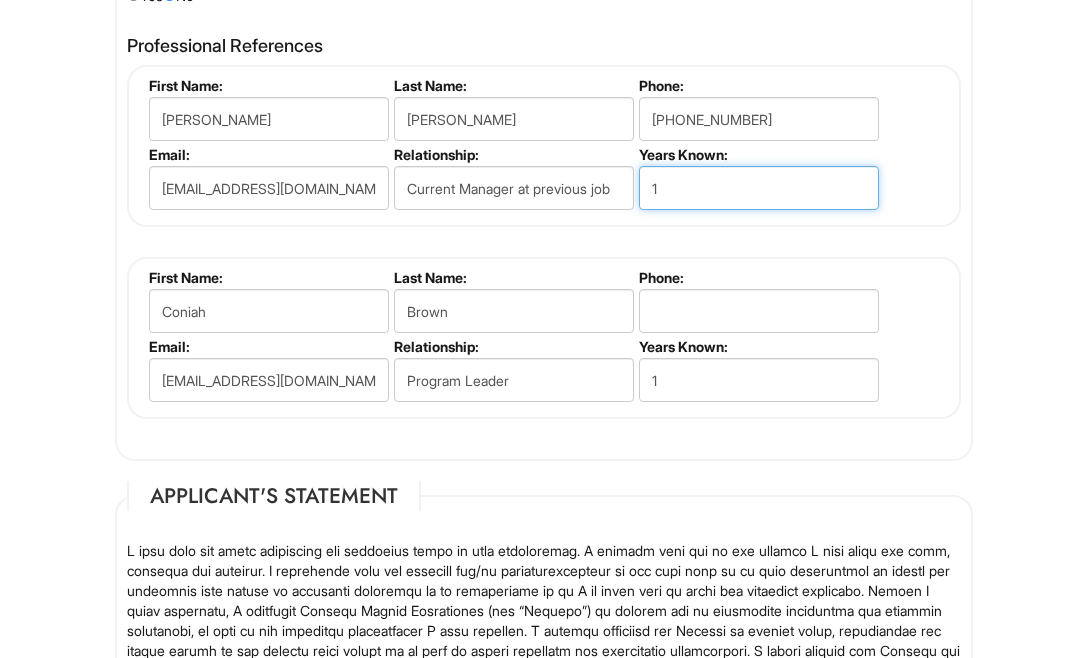 click on "1" at bounding box center (759, 188) 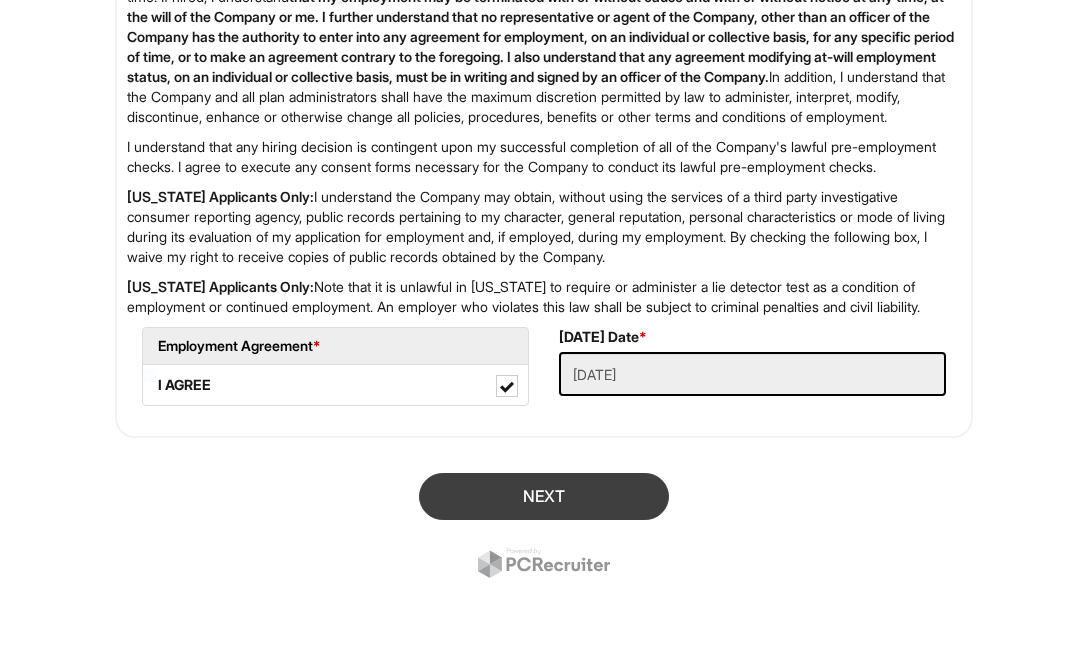 type on "2" 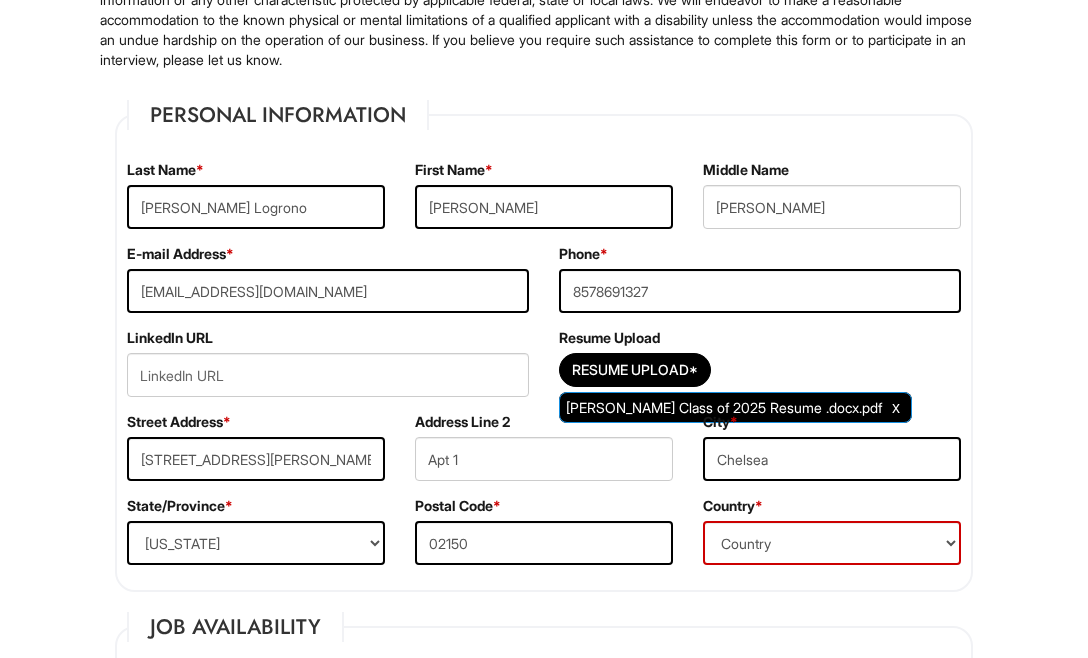 scroll, scrollTop: 272, scrollLeft: 0, axis: vertical 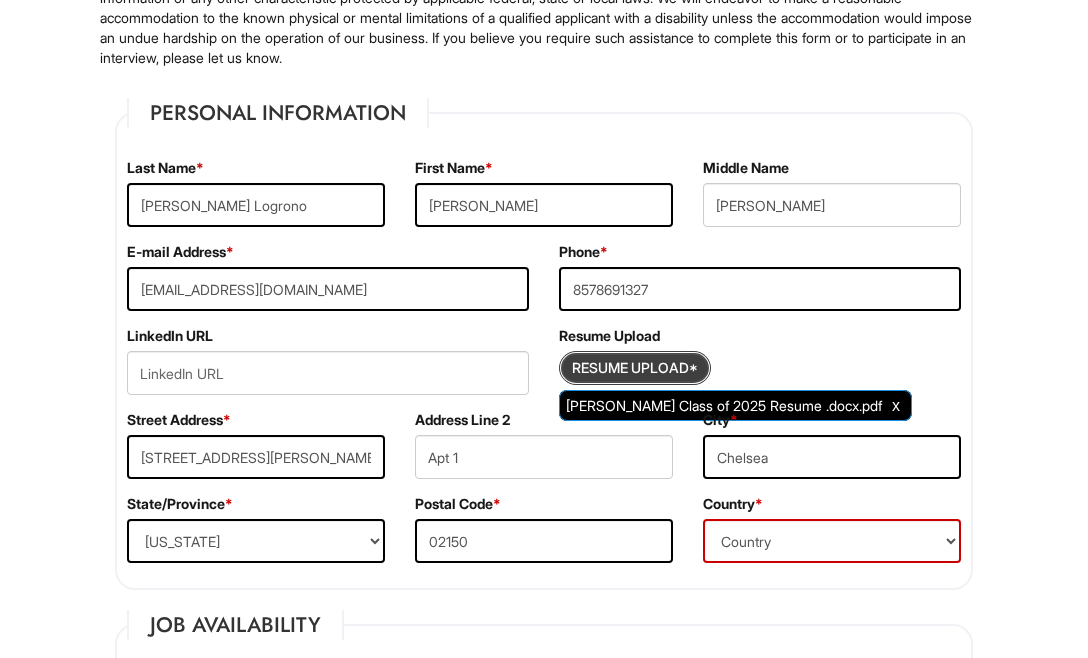 click at bounding box center (635, 368) 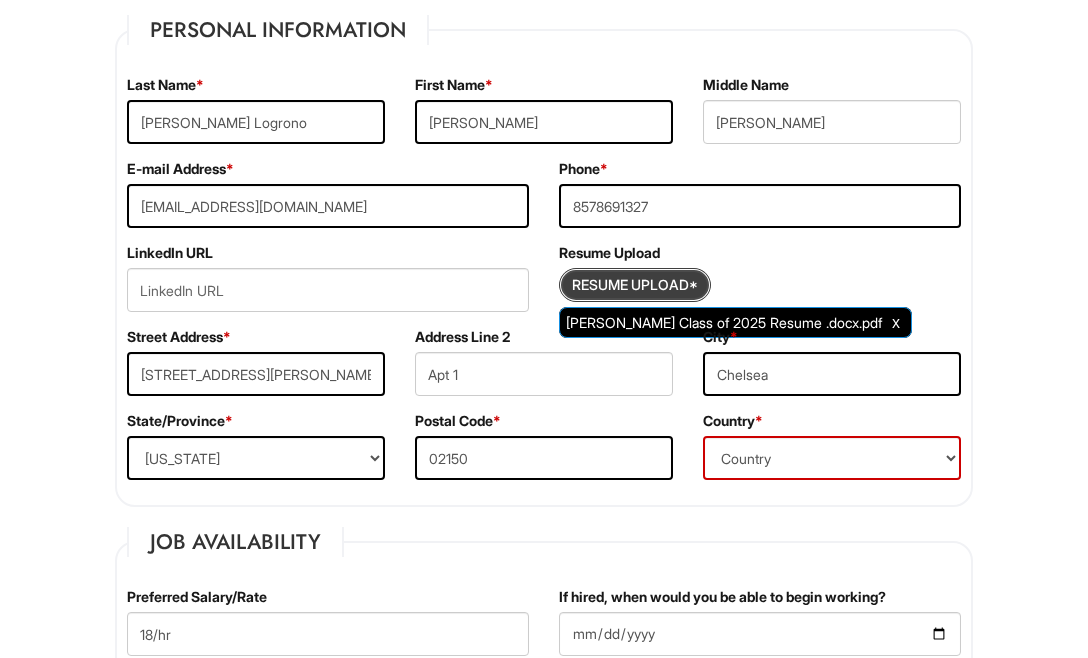 scroll, scrollTop: 372, scrollLeft: 0, axis: vertical 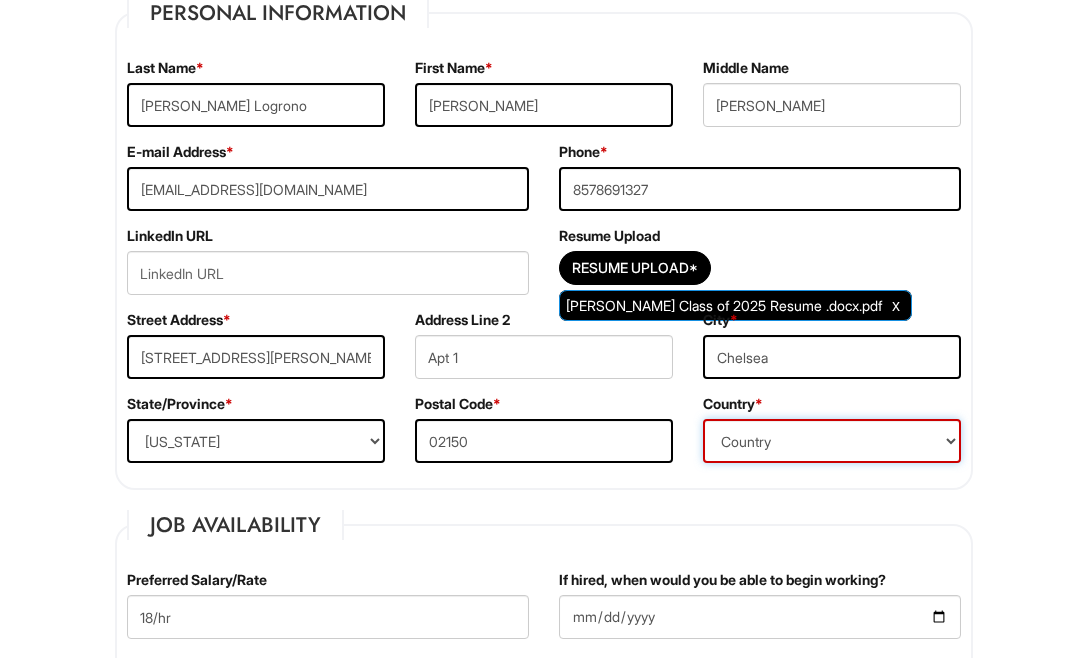 select on "[GEOGRAPHIC_DATA]" 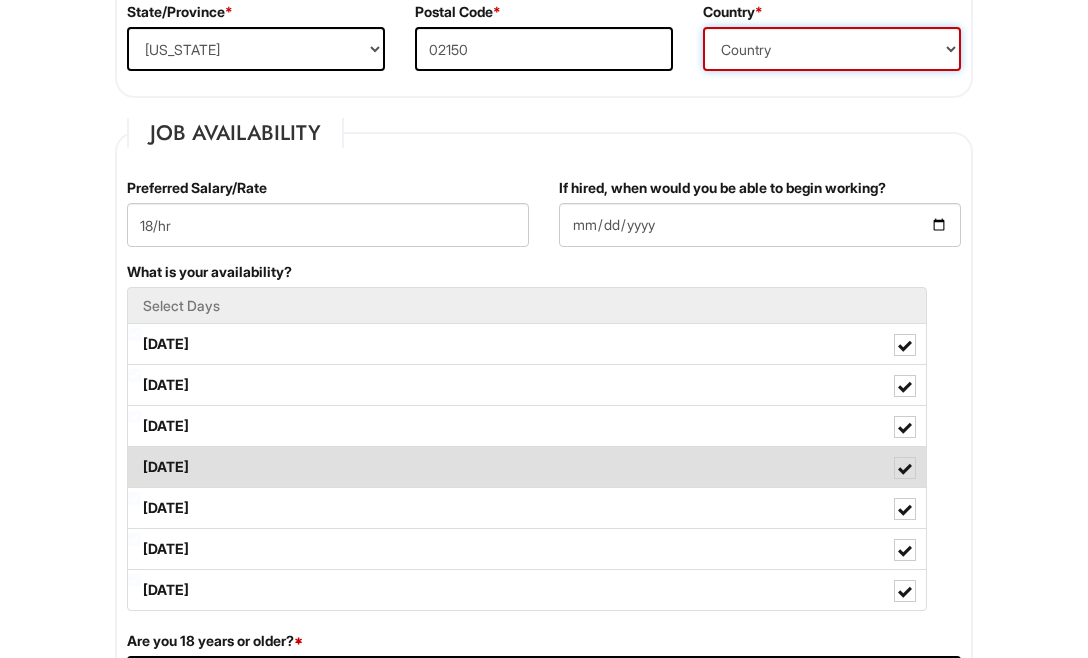 scroll, scrollTop: 763, scrollLeft: 0, axis: vertical 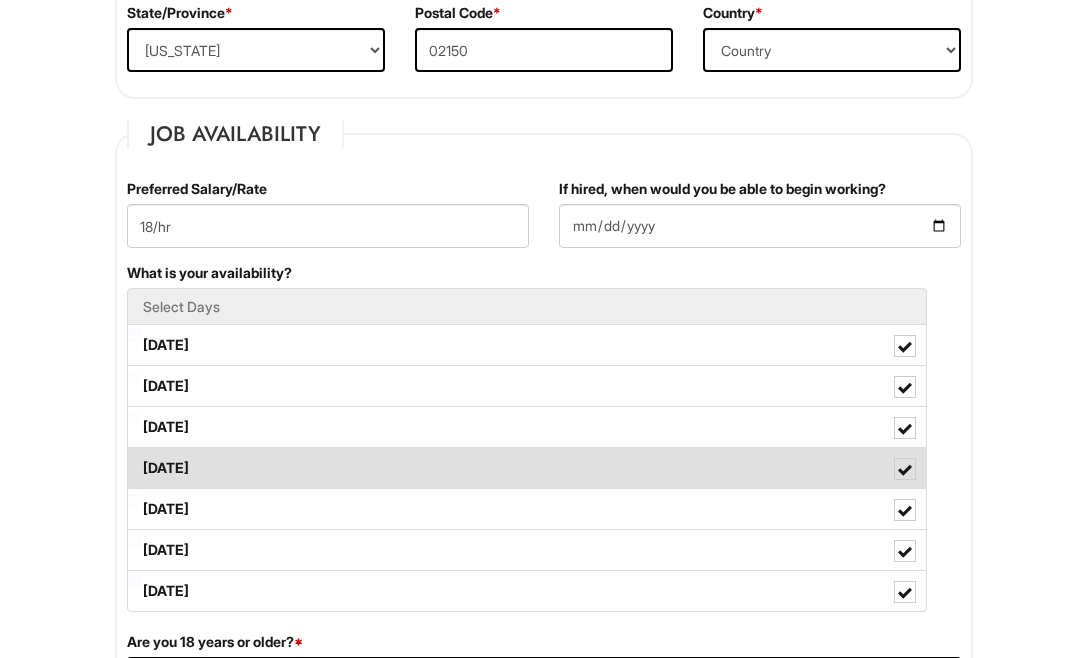 click at bounding box center (905, 470) 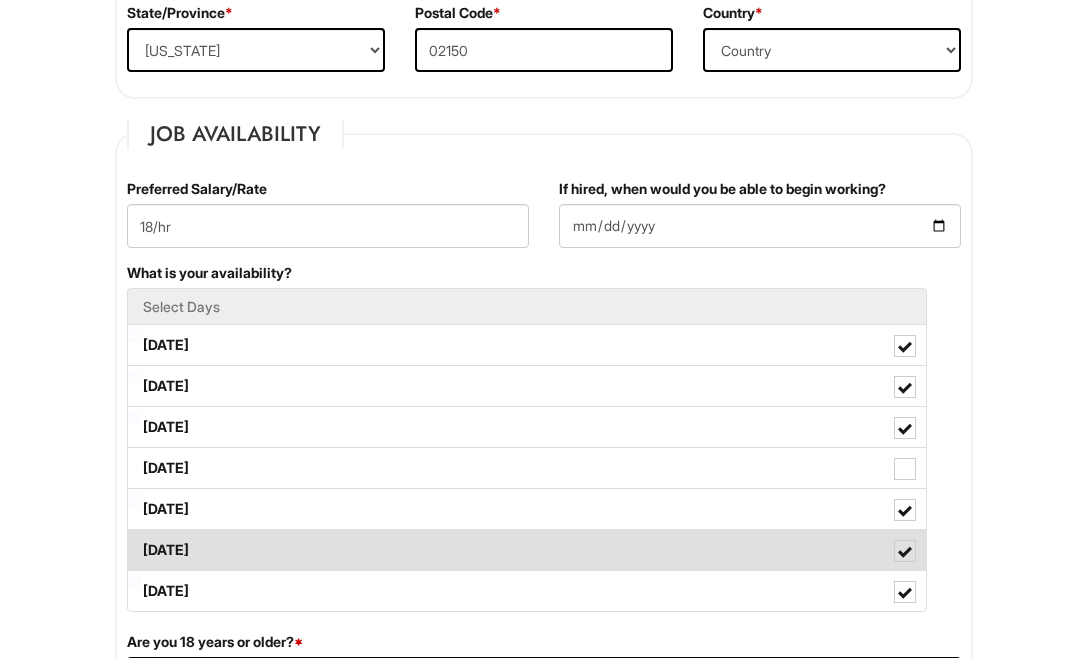 click on "[DATE]" at bounding box center [527, 550] 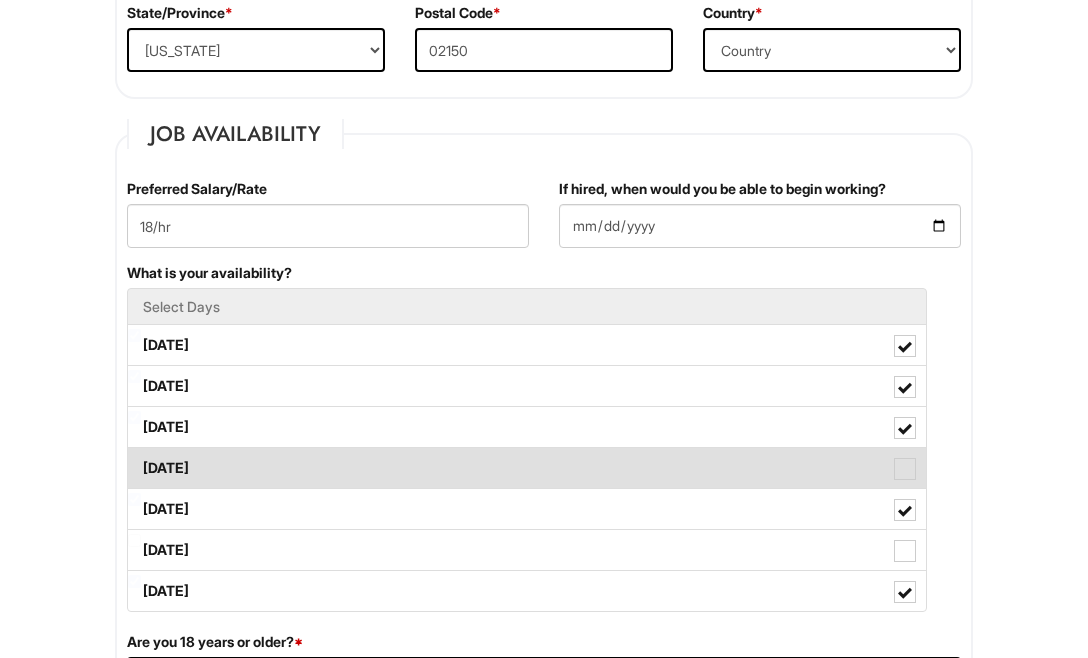 click on "[DATE]" at bounding box center [527, 468] 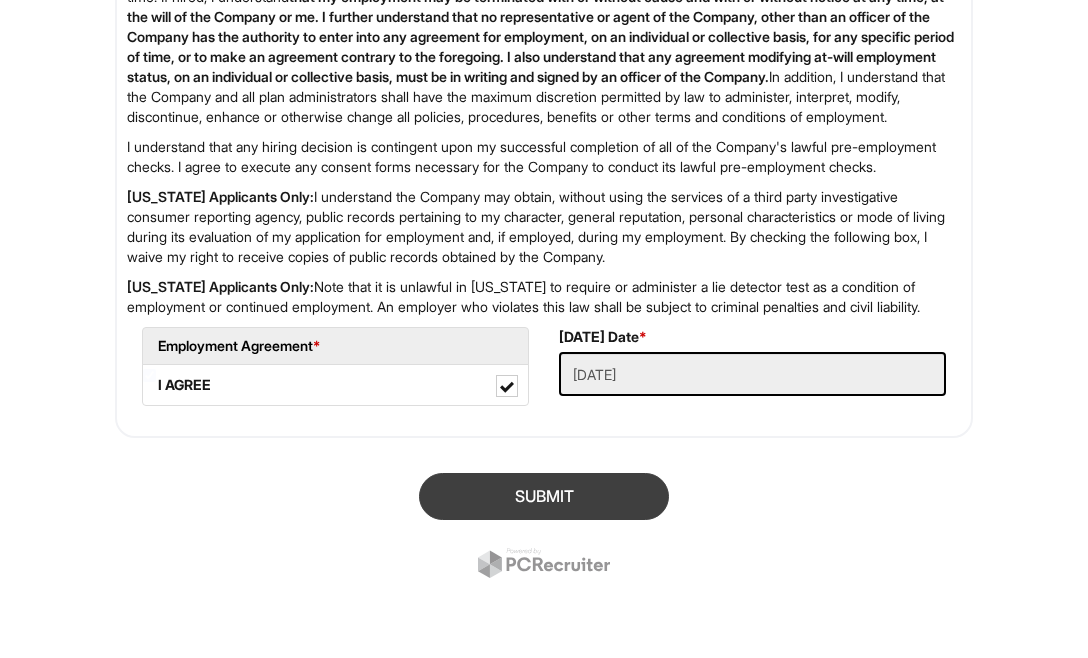 scroll, scrollTop: 3595, scrollLeft: 0, axis: vertical 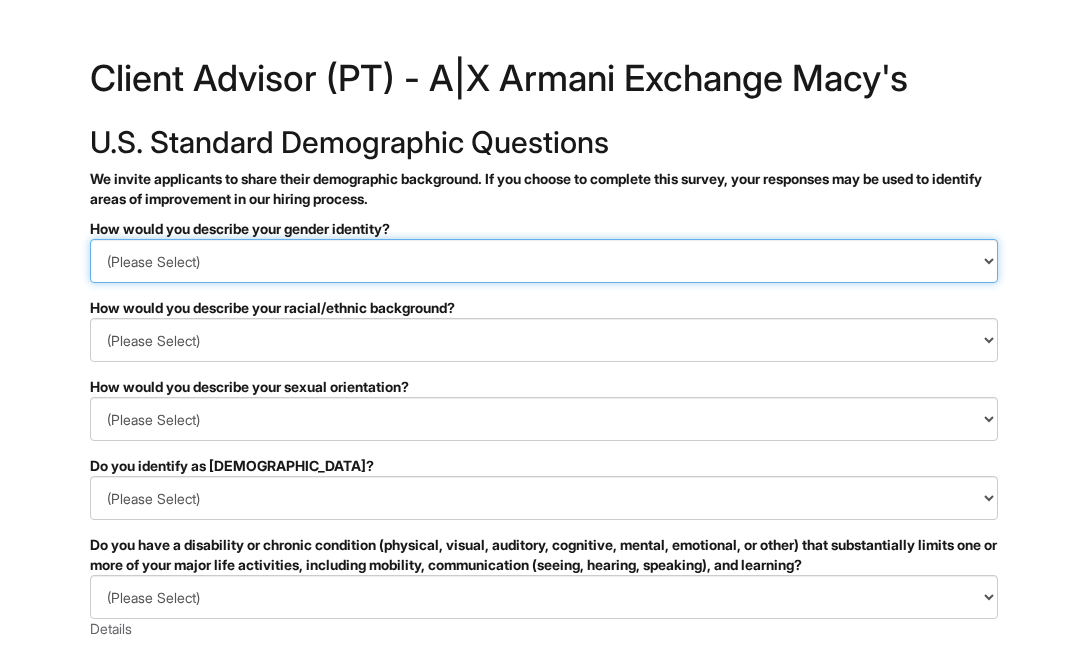 select on "Man" 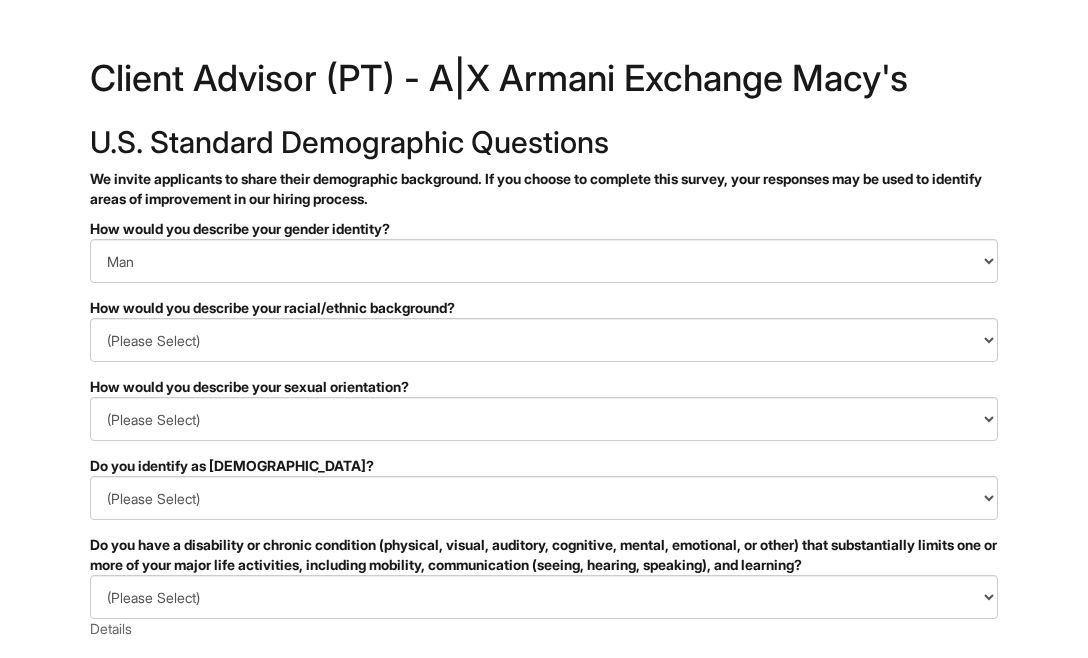 click on "PLEASE COMPLETE ALL REQUIRED FIELDS How would you describe your gender identity? (Please Select) Man Woman Non-binary I prefer to self-describe I don't wish to answer How would you describe your racial/ethnic background? (Please Select) Black or of African descent    East Asian    Hispanic, Latinx or of Spanish Origin    Indigenous, American Indian or Alaska Native    Middle Eastern or North African    Native Hawaiian or Pacific Islander    South Asian    Southeast Asian    White or European    I prefer to self-describe    I don't wish to answer How would you describe your sexual orientation? (Please Select) Asexual Bisexual and/or pansexual Gay Heterosexual Lesbian Queer I prefer to self-describe I don't wish to answer Do you identify as transgender? (Please Select) Yes No I prefer to self-describe I don't wish to answer (Please Select) YES, I HAVE A DISABILITY (or previously had a disability) NO, I DON'T HAVE A DISABILITY I DON'T WISH TO ANSWER Details (Please Select) I AM NOT A PROTECTED VETERAN Details" at bounding box center [544, 647] 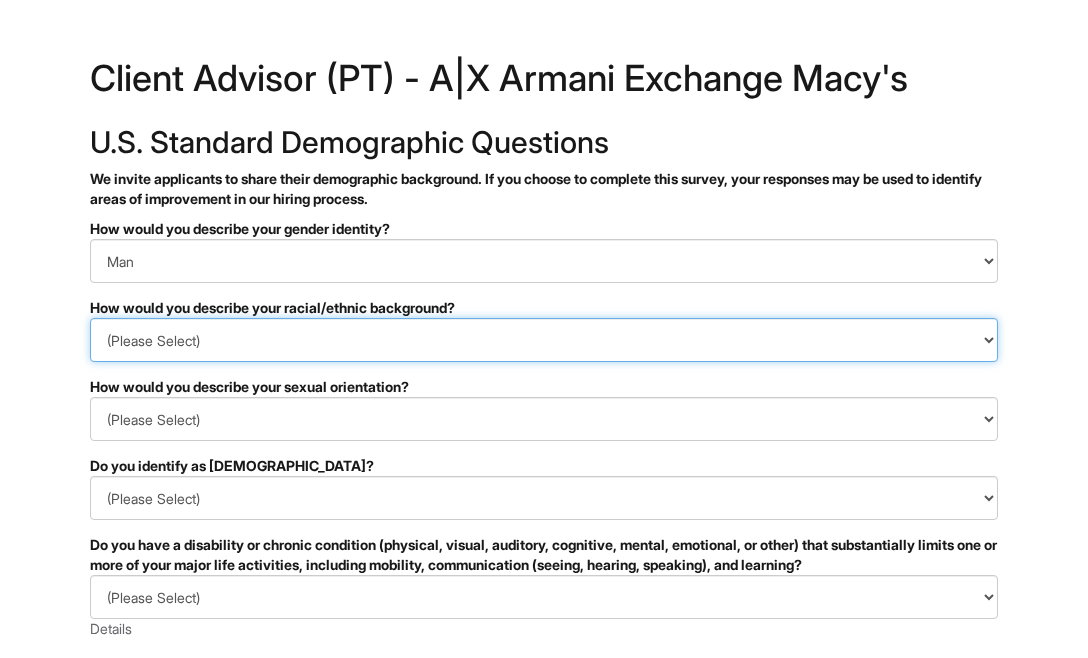 select on "Hispanic, Latinx or of Spanish Origin" 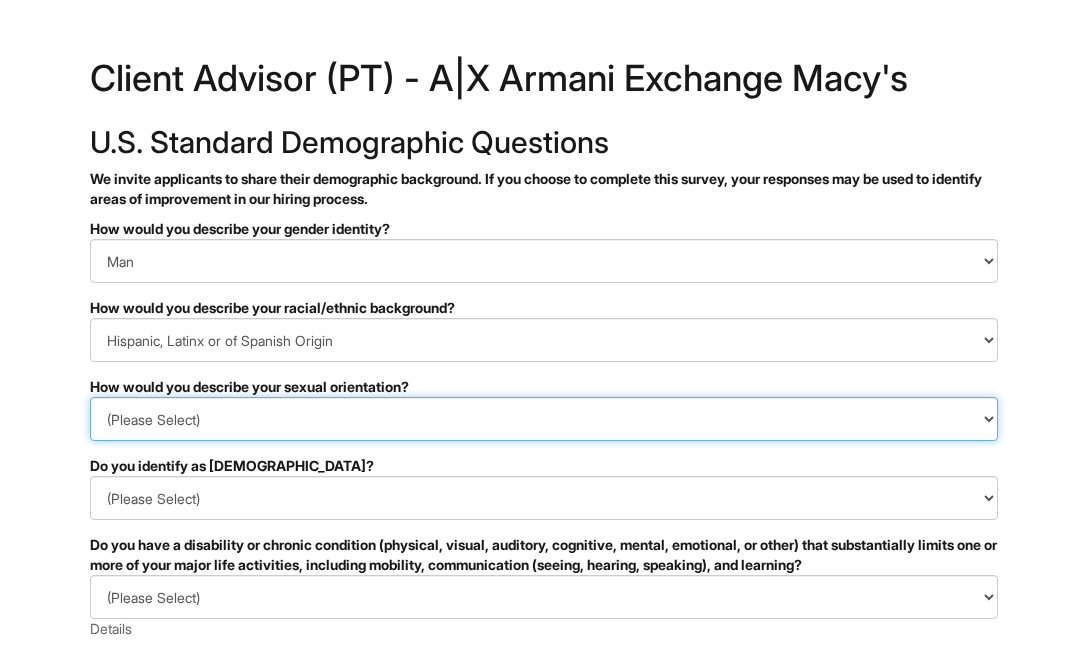 select on "Gay" 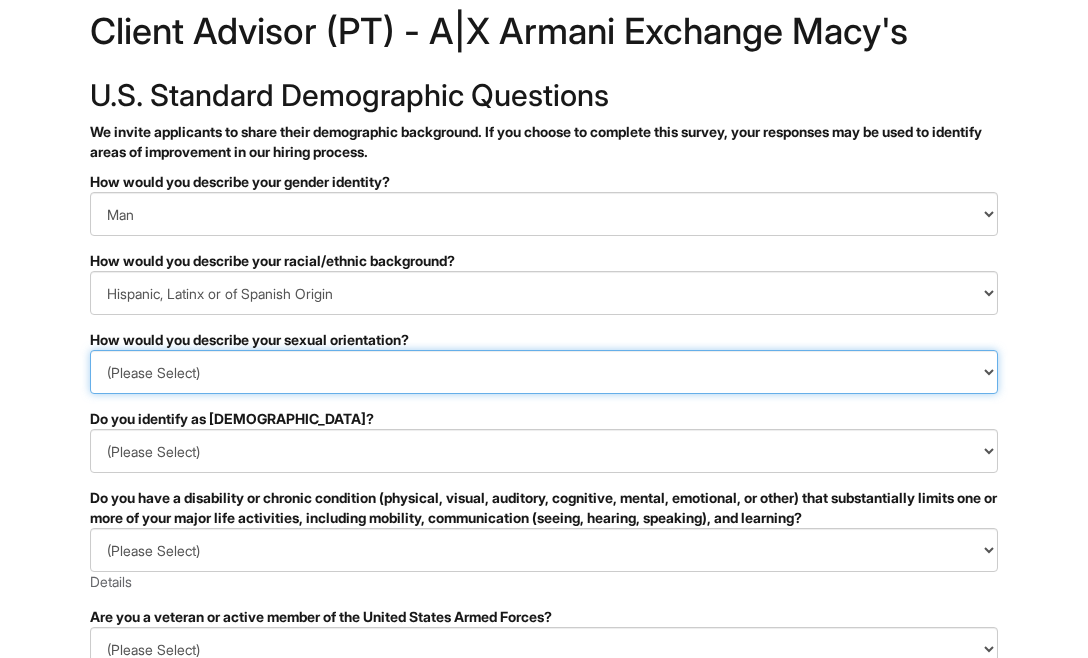 scroll, scrollTop: 115, scrollLeft: 0, axis: vertical 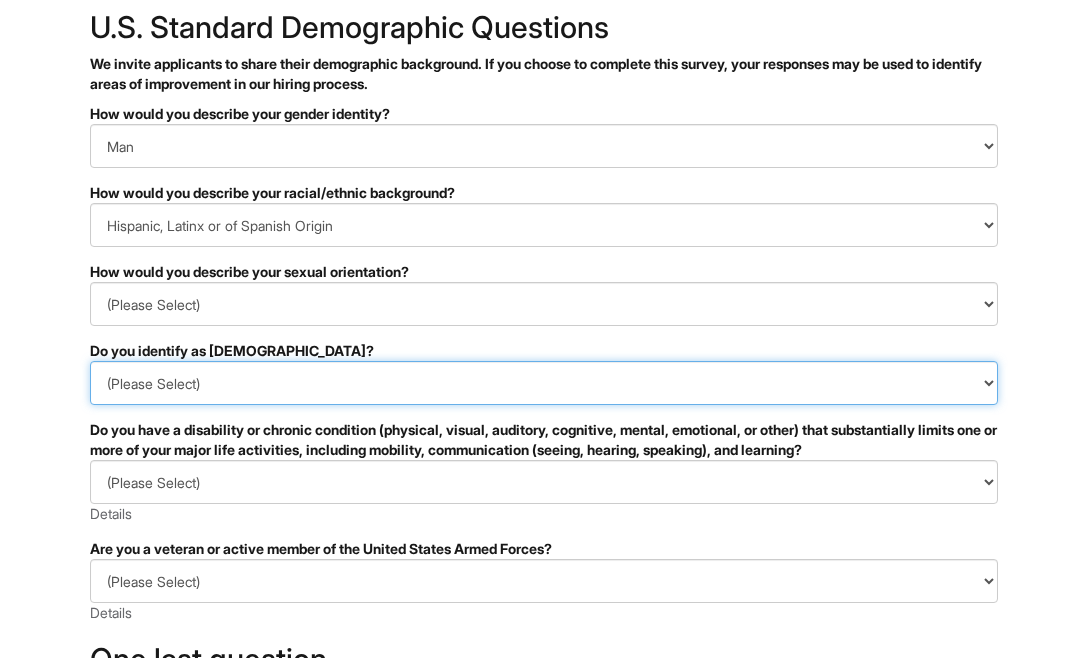 select on "No" 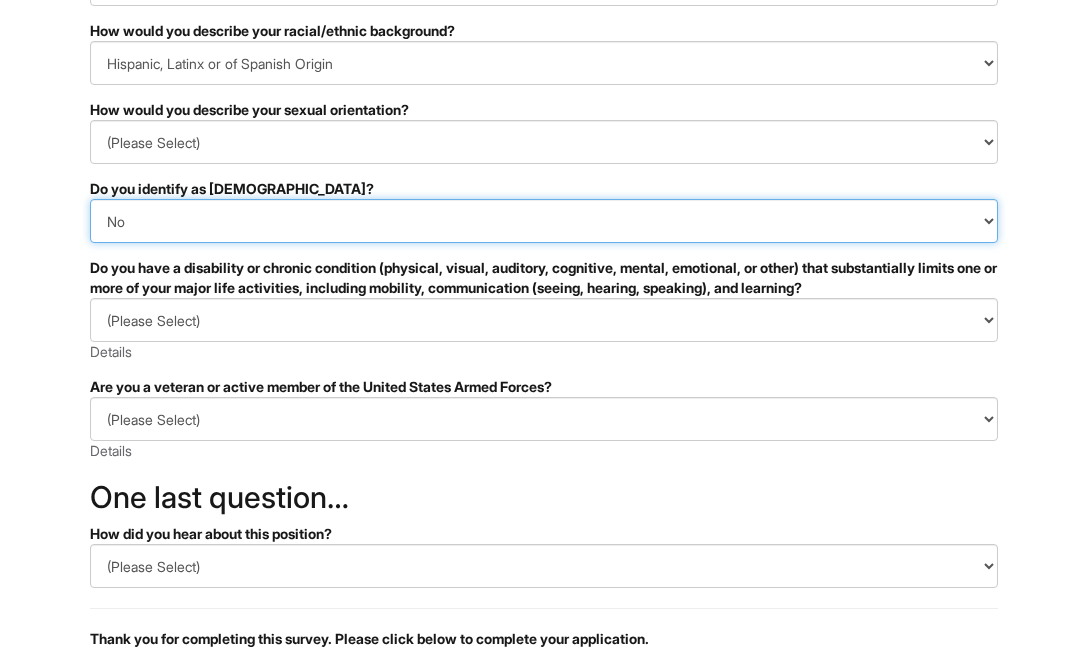 scroll, scrollTop: 281, scrollLeft: 0, axis: vertical 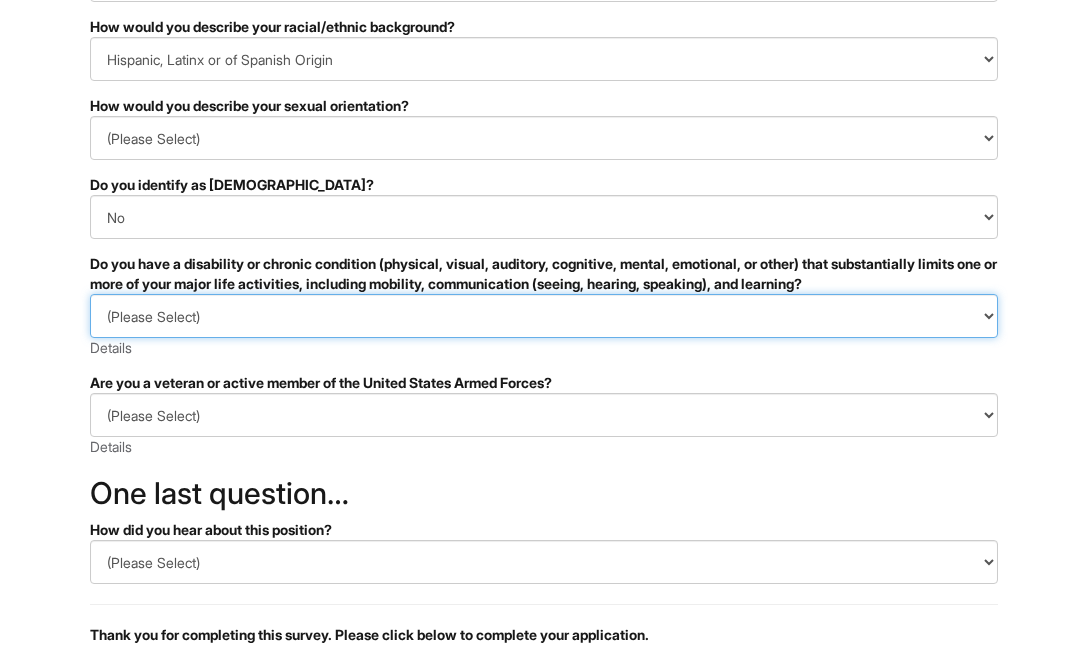 select on "NO, I DON'T HAVE A DISABILITY" 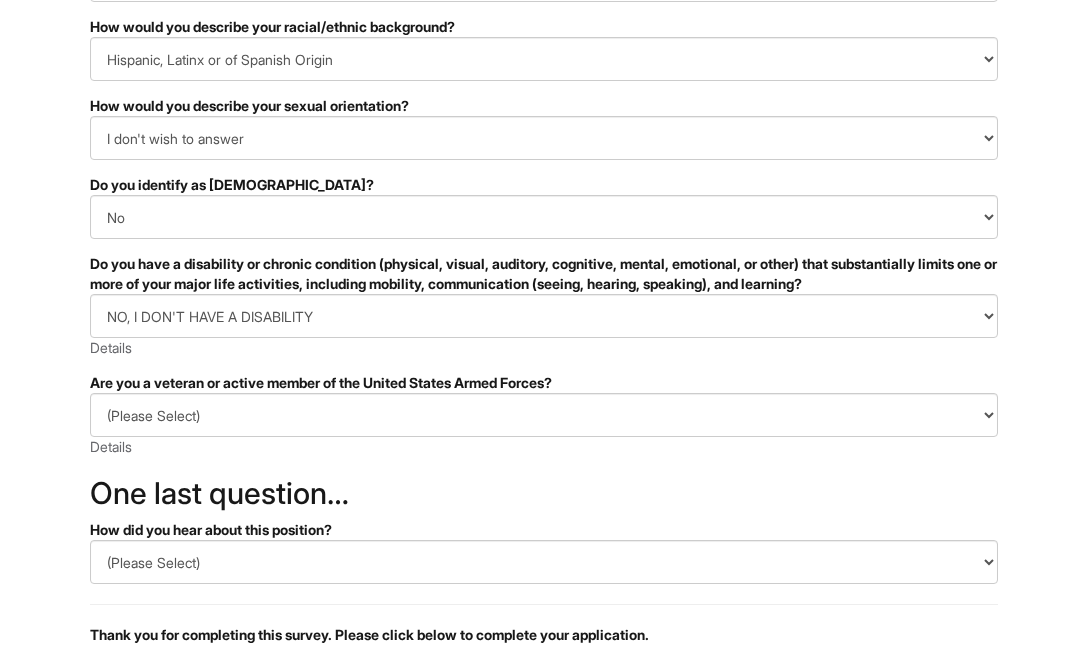 click on "PLEASE COMPLETE ALL REQUIRED FIELDS How would you describe your gender identity? (Please Select) Man Woman Non-binary I prefer to self-describe I don't wish to answer How would you describe your racial/ethnic background? (Please Select) Black or of African descent    East Asian    Hispanic, Latinx or of Spanish Origin    Indigenous, American Indian or Alaska Native    Middle Eastern or North African    Native Hawaiian or Pacific Islander    South Asian    Southeast Asian    White or European    I prefer to self-describe    I don't wish to answer How would you describe your sexual orientation? (Please Select) Asexual Bisexual and/or pansexual Gay Heterosexual Lesbian Queer I prefer to self-describe I don't wish to answer Do you identify as transgender? (Please Select) Yes No I prefer to self-describe I don't wish to answer (Please Select) YES, I HAVE A DISABILITY (or previously had a disability) NO, I DON'T HAVE A DISABILITY I DON'T WISH TO ANSWER Details (Please Select) I AM NOT A PROTECTED VETERAN Details" at bounding box center [544, 366] 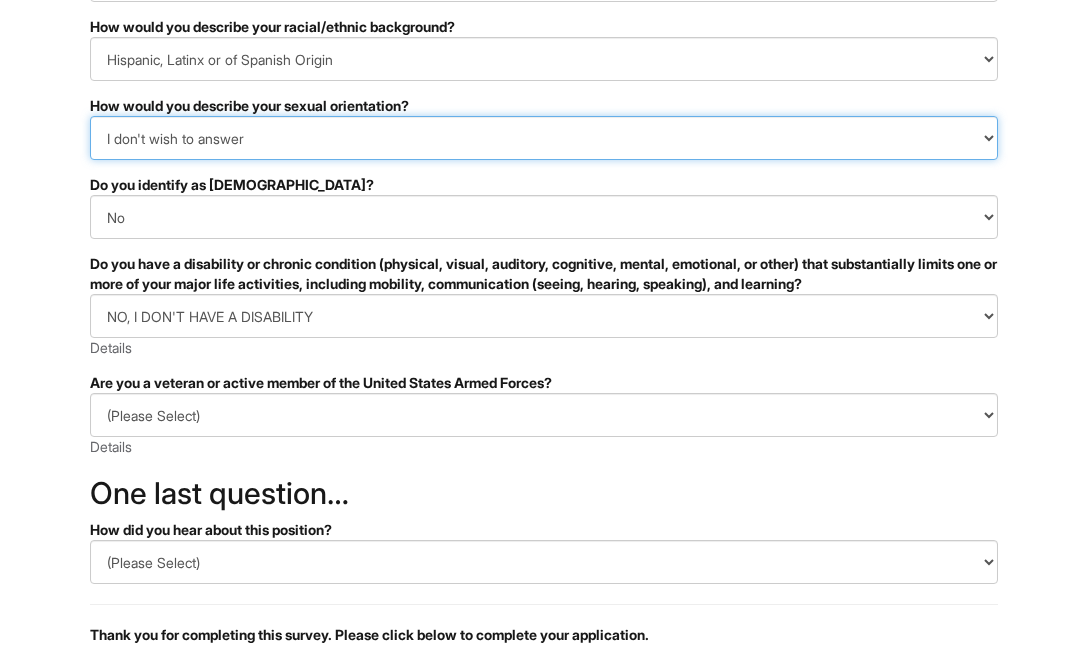 scroll, scrollTop: 354, scrollLeft: 0, axis: vertical 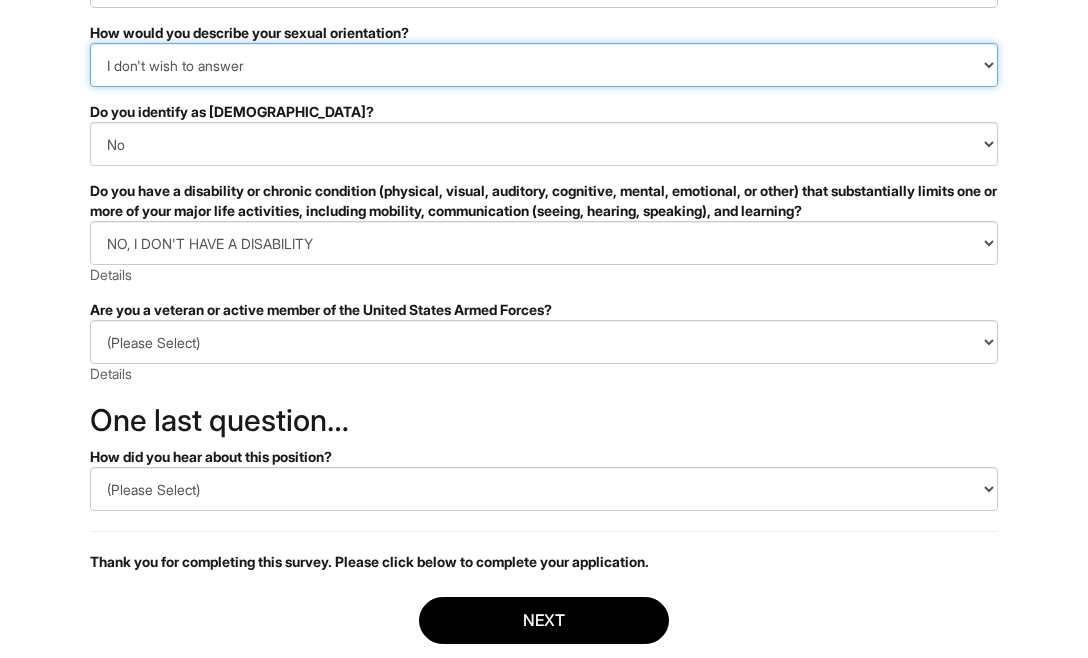 select on "Gay" 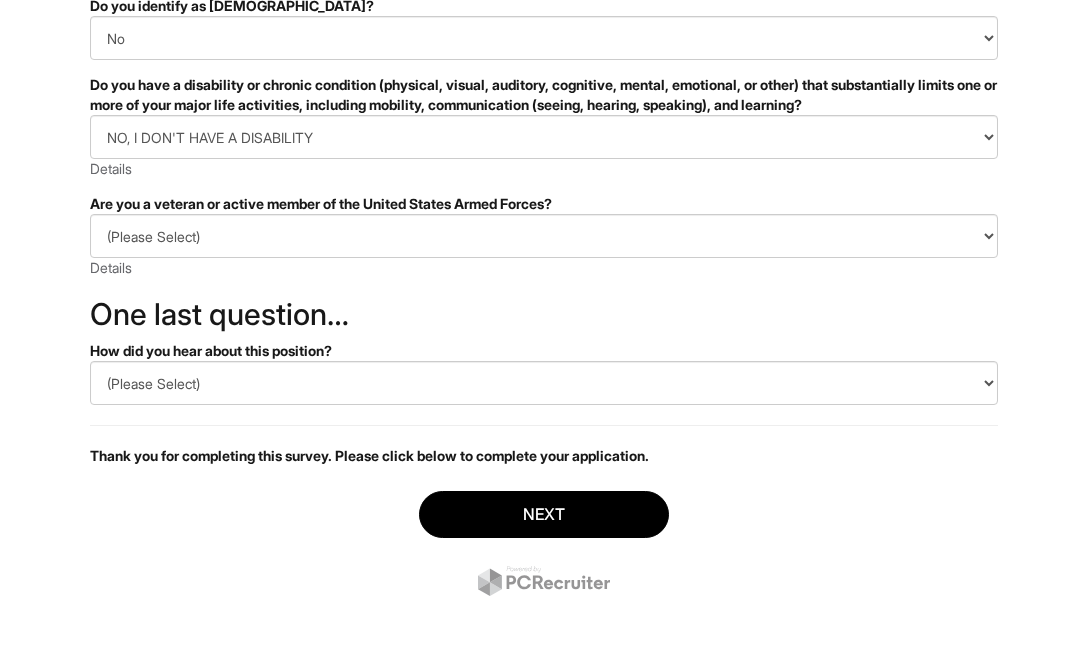 scroll, scrollTop: 461, scrollLeft: 0, axis: vertical 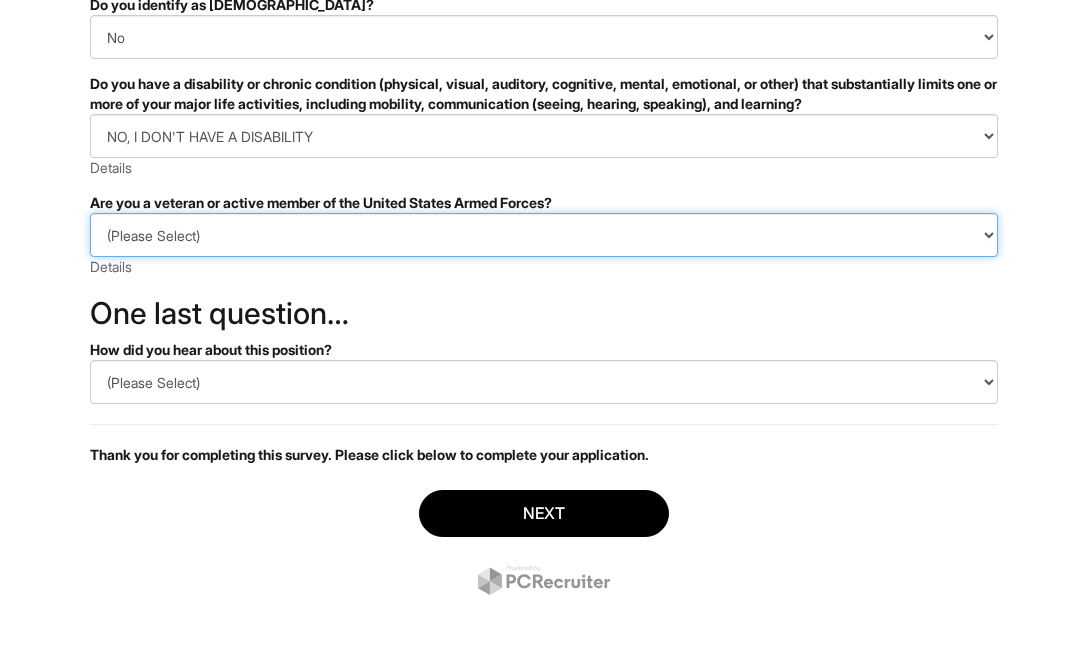 select on "I AM NOT A PROTECTED VETERAN" 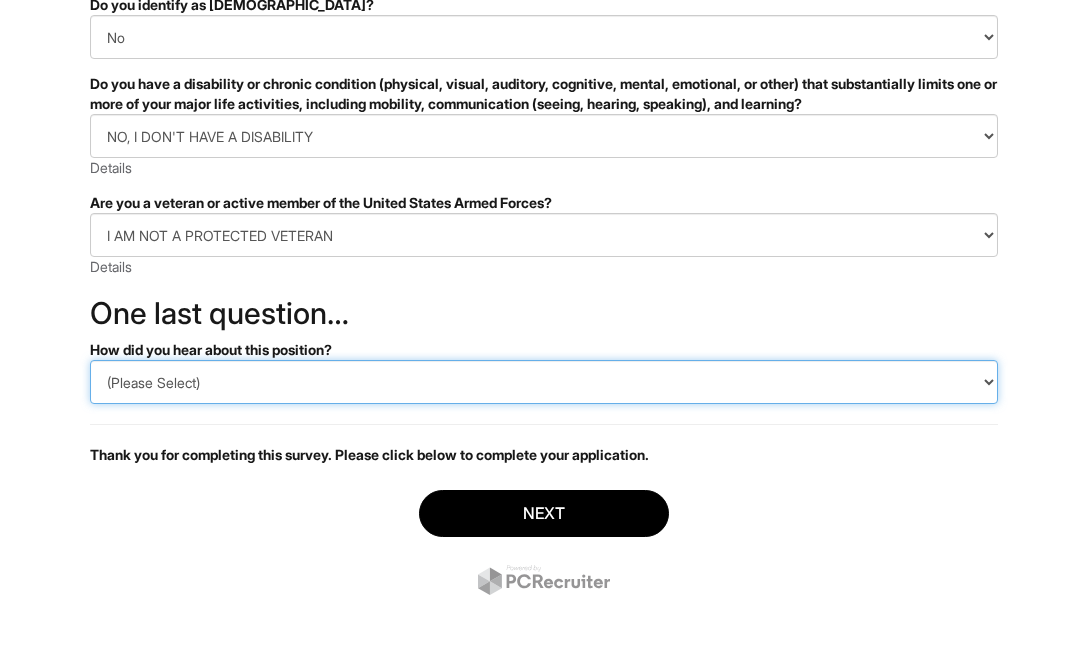 select on "Indeed" 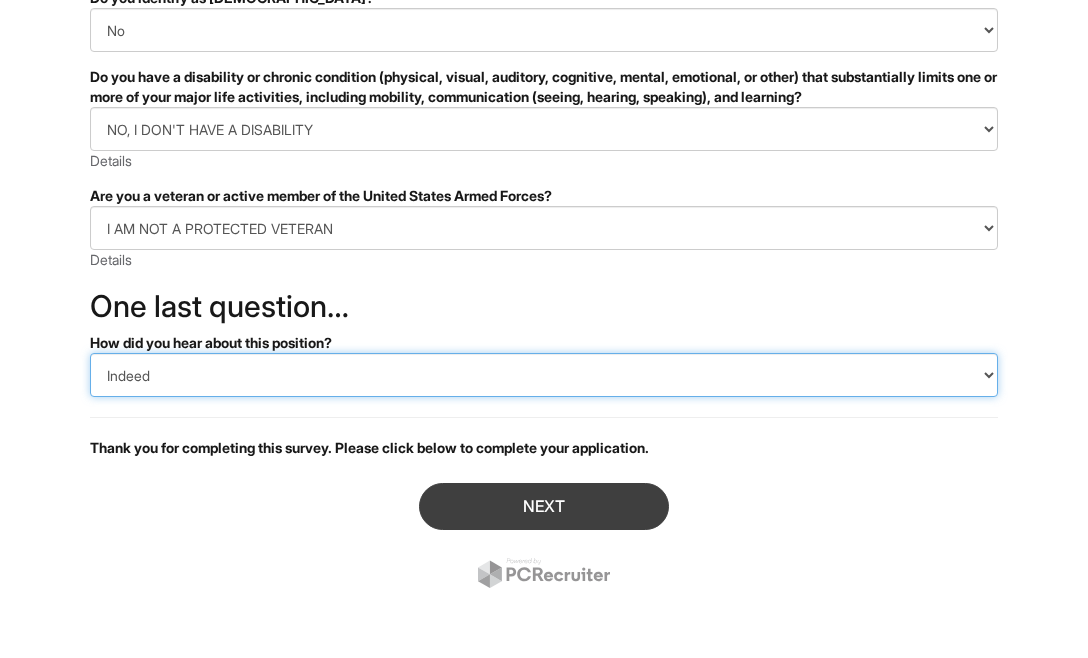 scroll, scrollTop: 468, scrollLeft: 0, axis: vertical 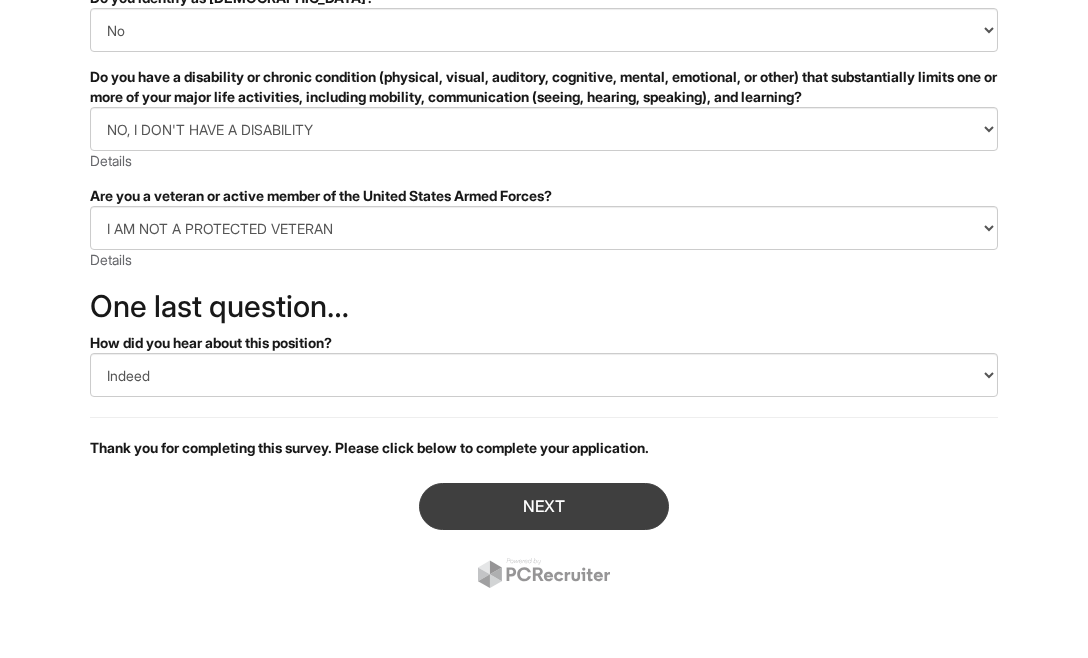click on "Next" at bounding box center (544, 506) 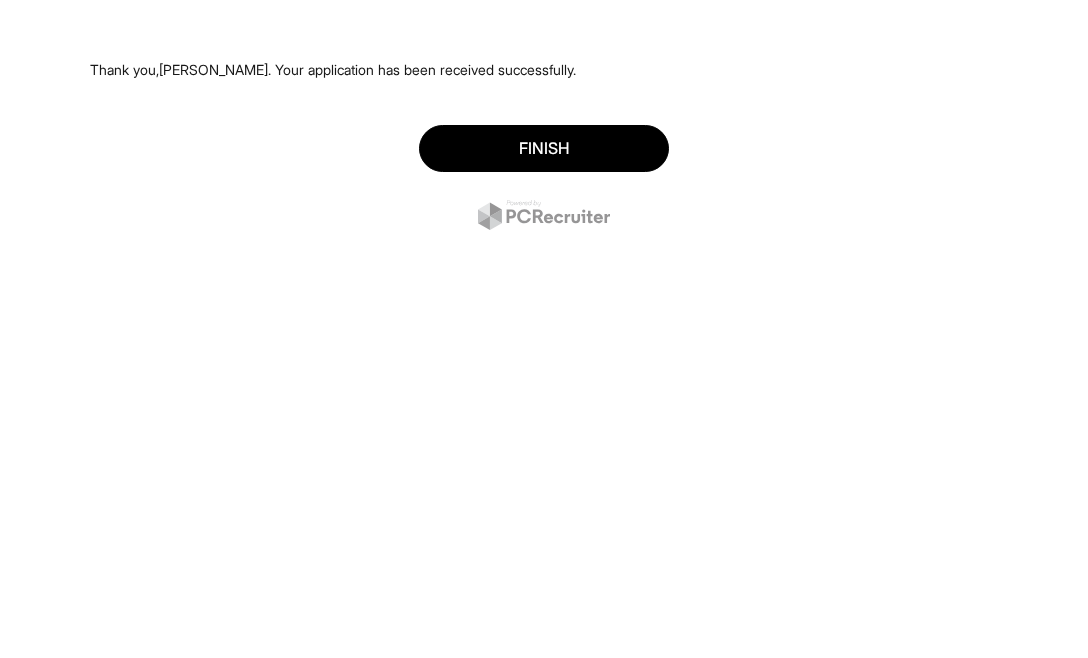 scroll, scrollTop: 0, scrollLeft: 0, axis: both 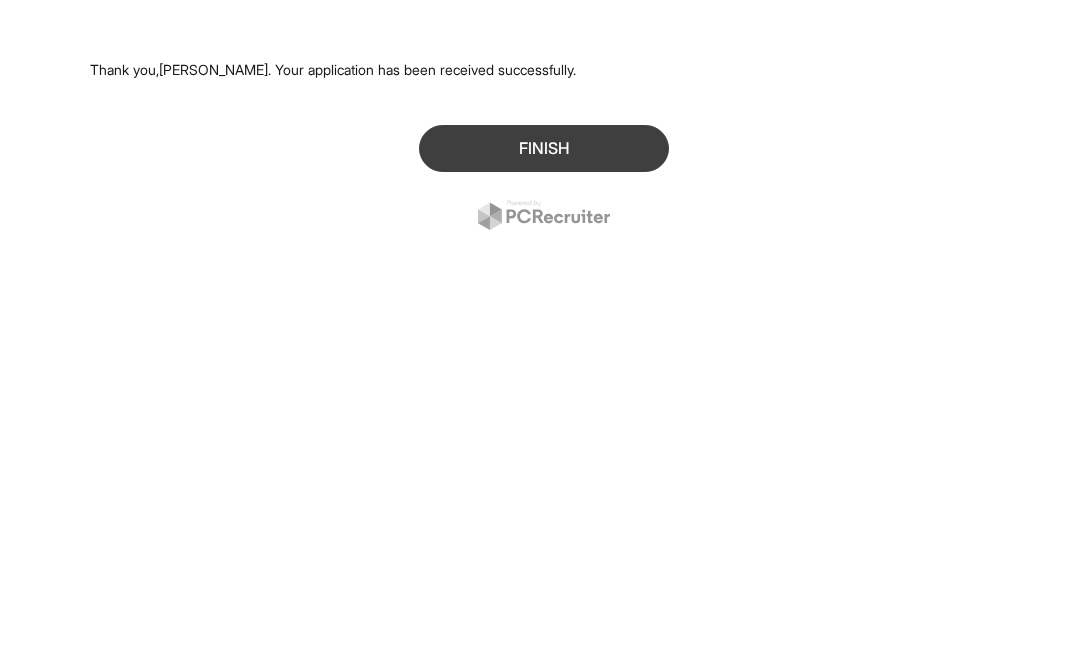 click on "Finish" at bounding box center (544, 148) 